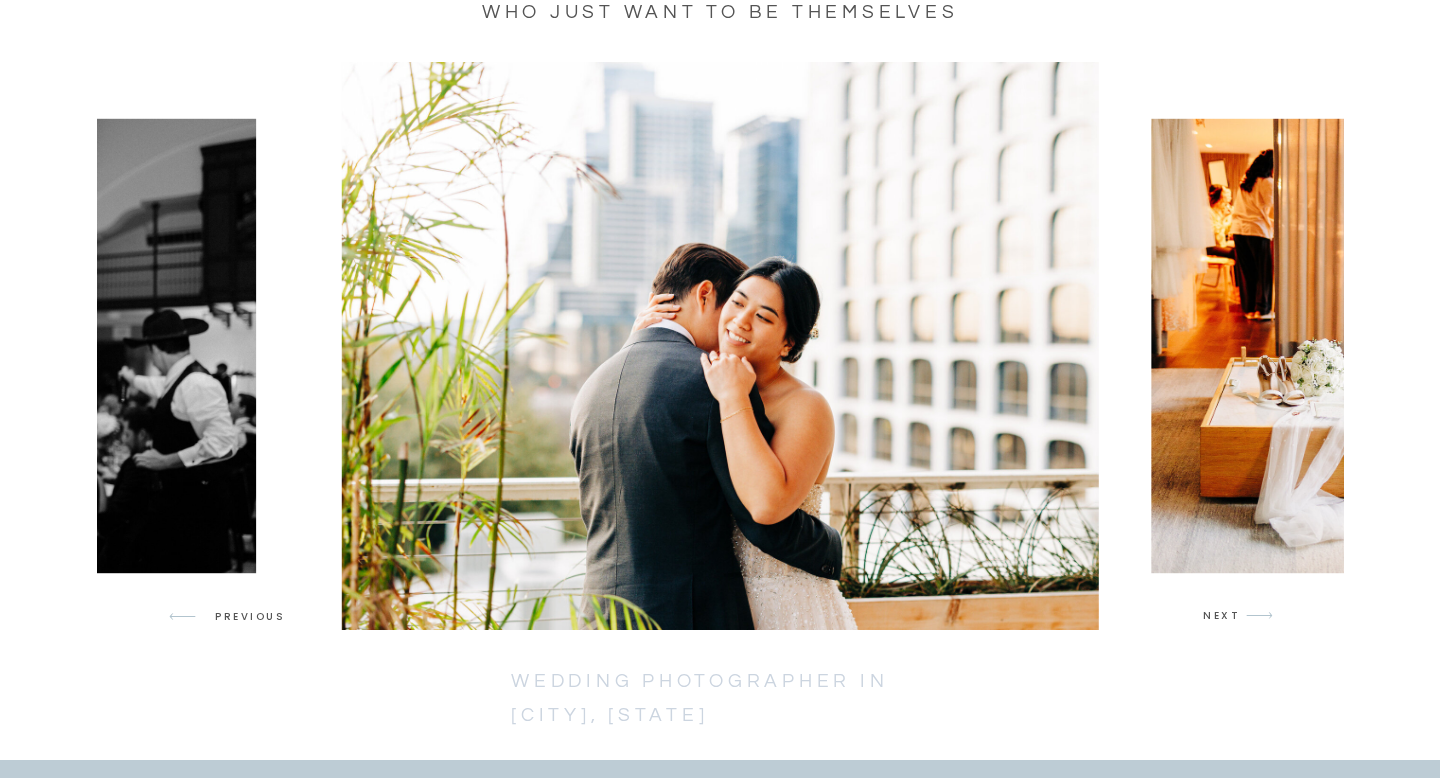 scroll, scrollTop: 3026, scrollLeft: 0, axis: vertical 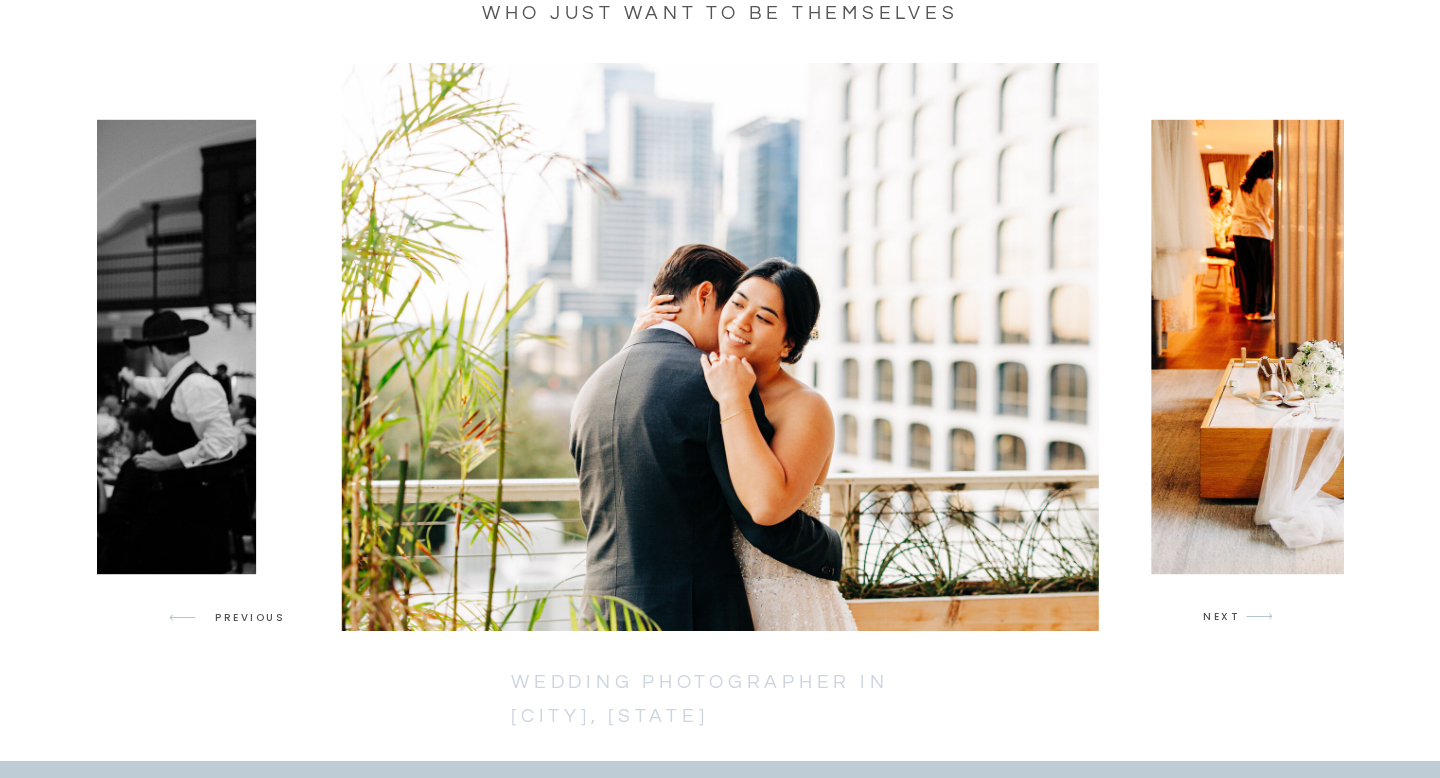 click on "NEXT" at bounding box center [1222, 617] 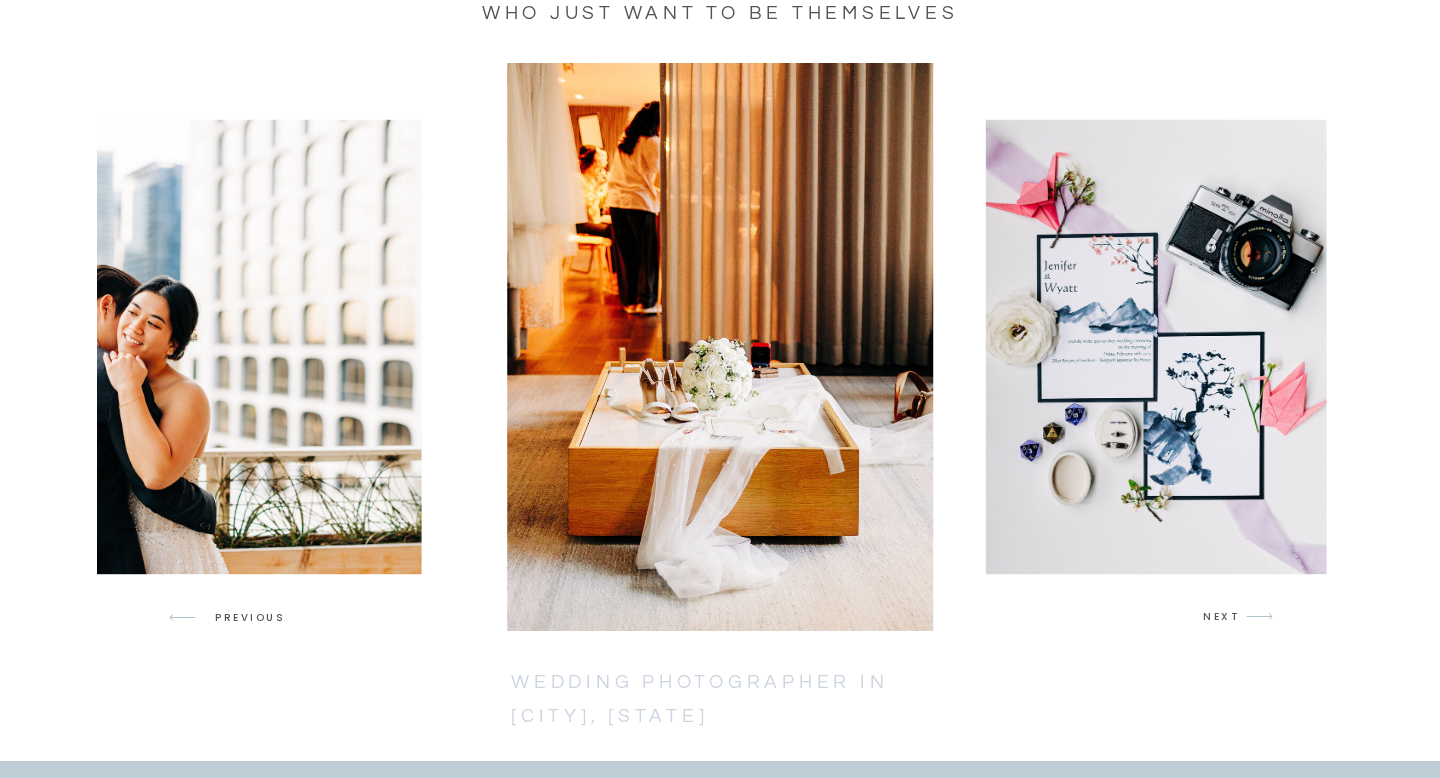 click on "NEXT" at bounding box center (1222, 617) 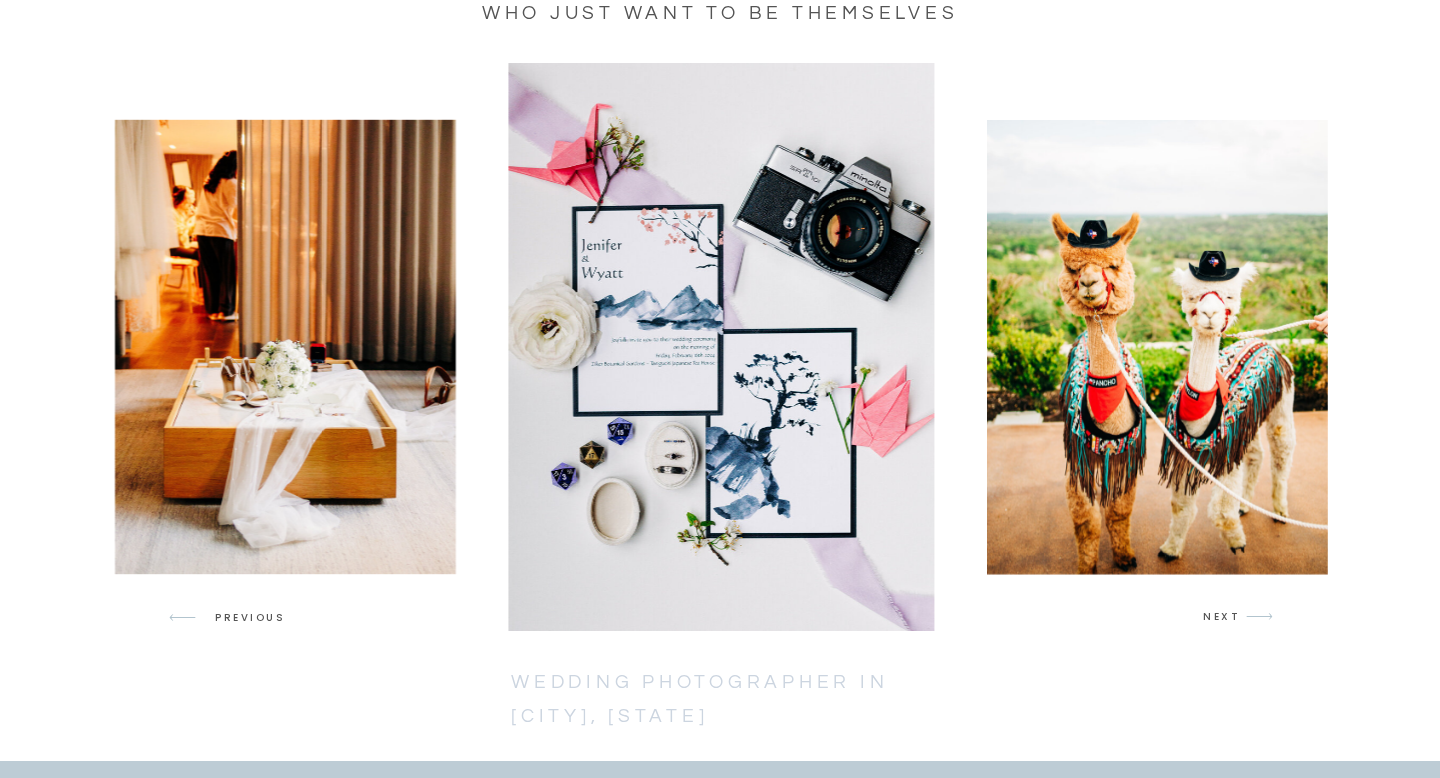 click on "NEXT" at bounding box center [1222, 617] 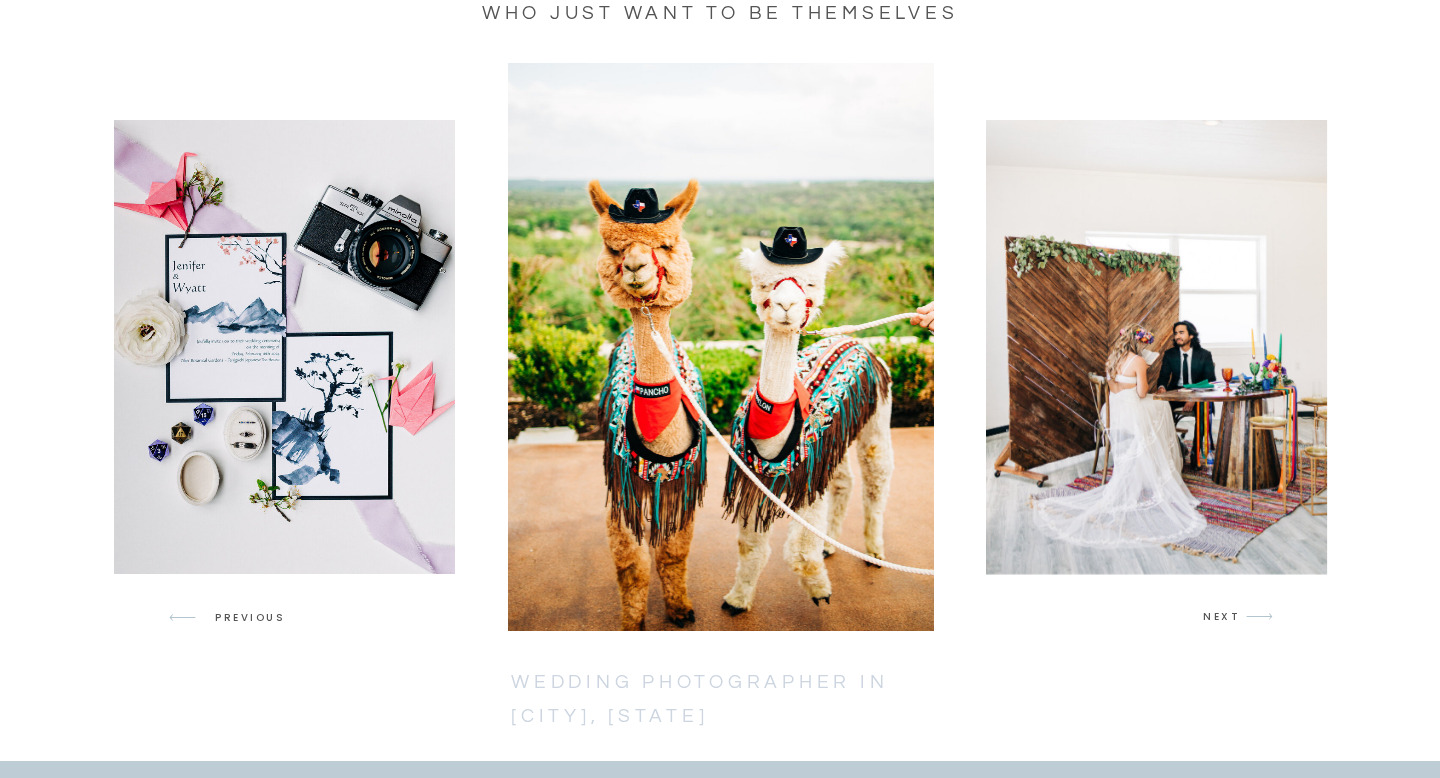 click on "NEXT" at bounding box center (1222, 617) 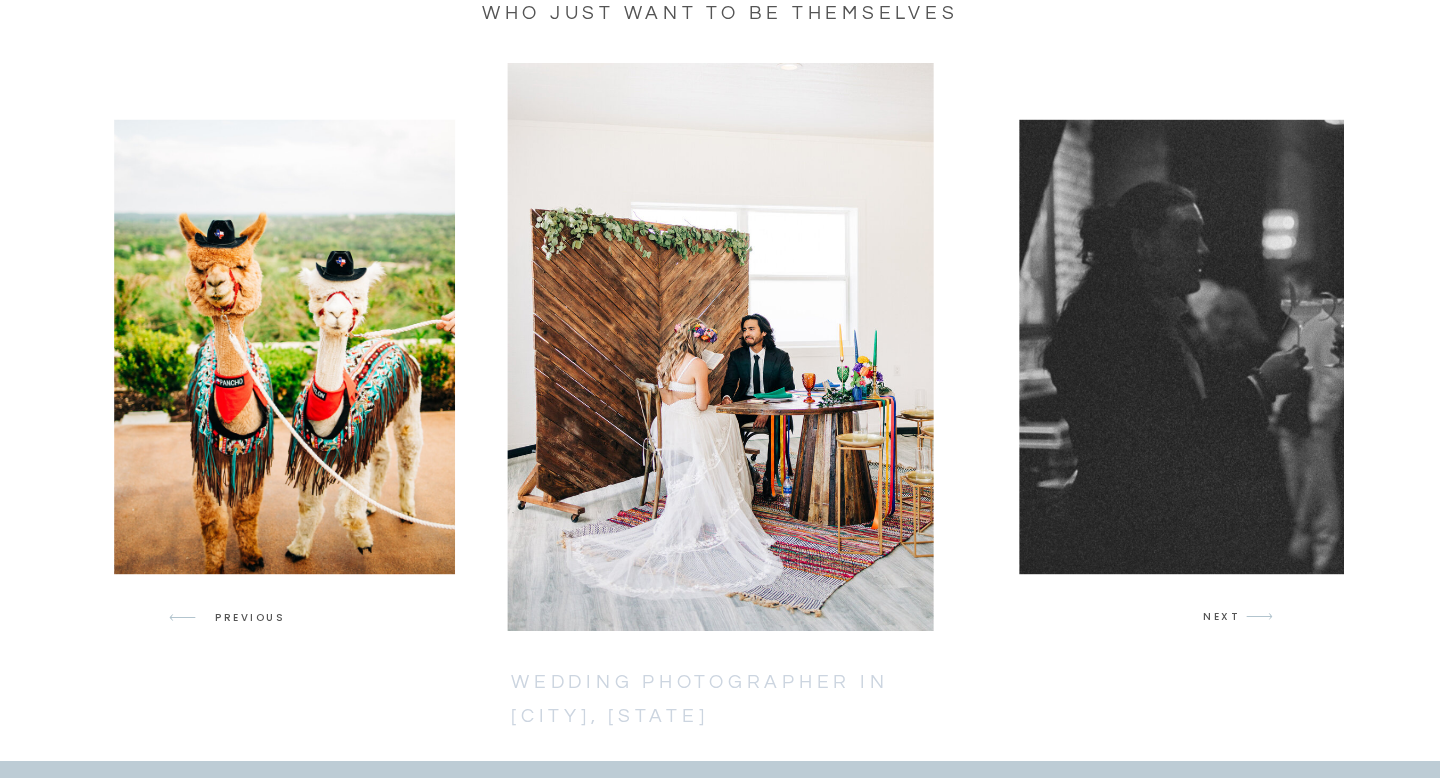 click on "NEXT" at bounding box center (1222, 617) 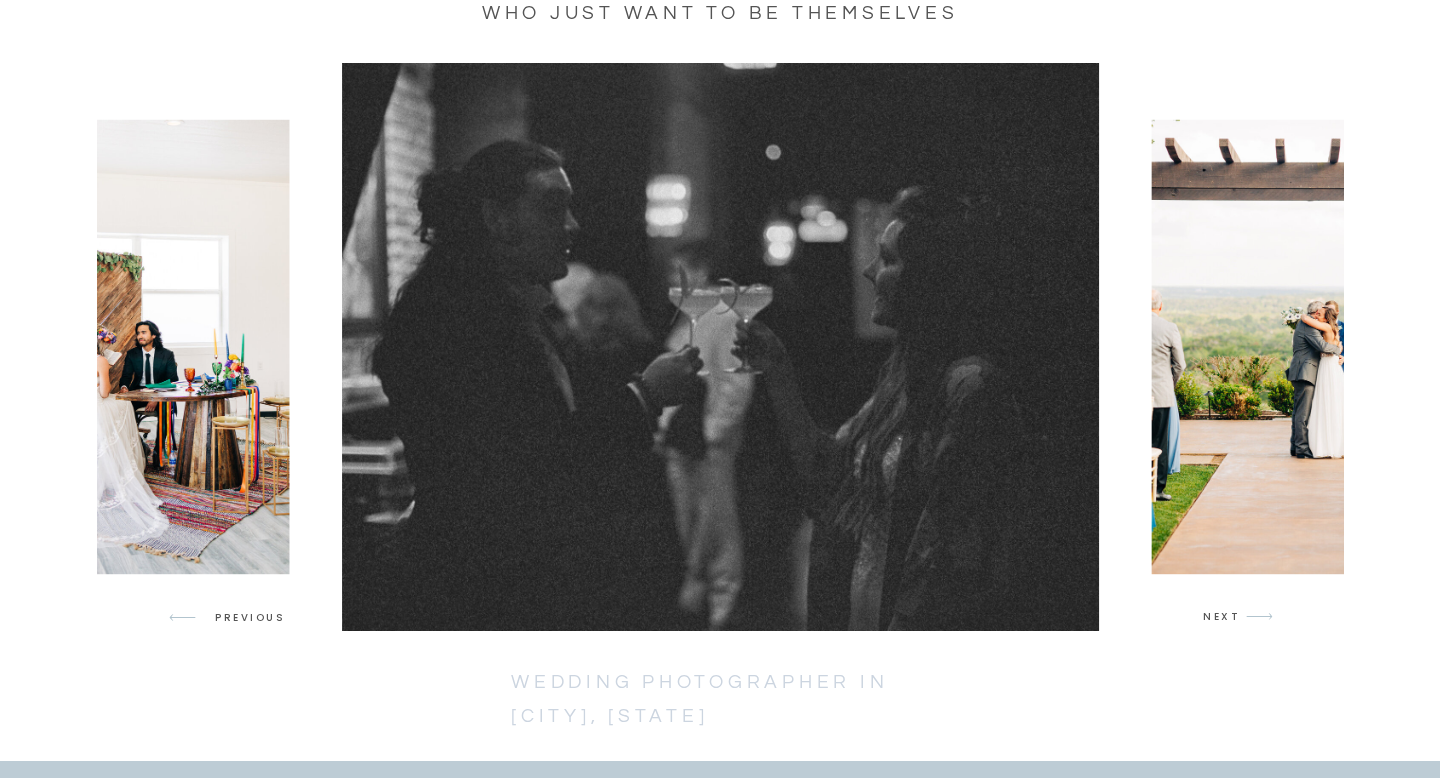 click on "NEXT" at bounding box center [1222, 617] 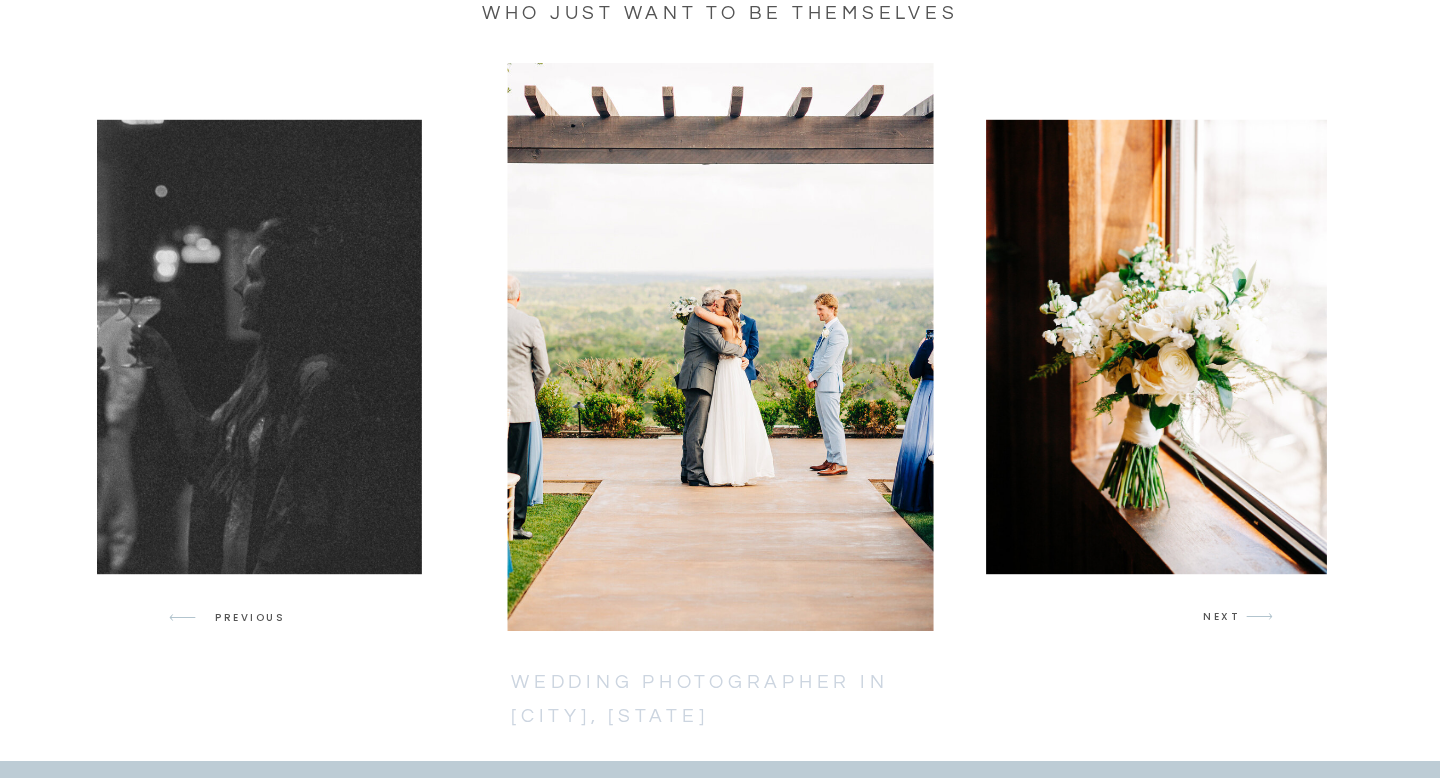 click on "NEXT" at bounding box center (1222, 617) 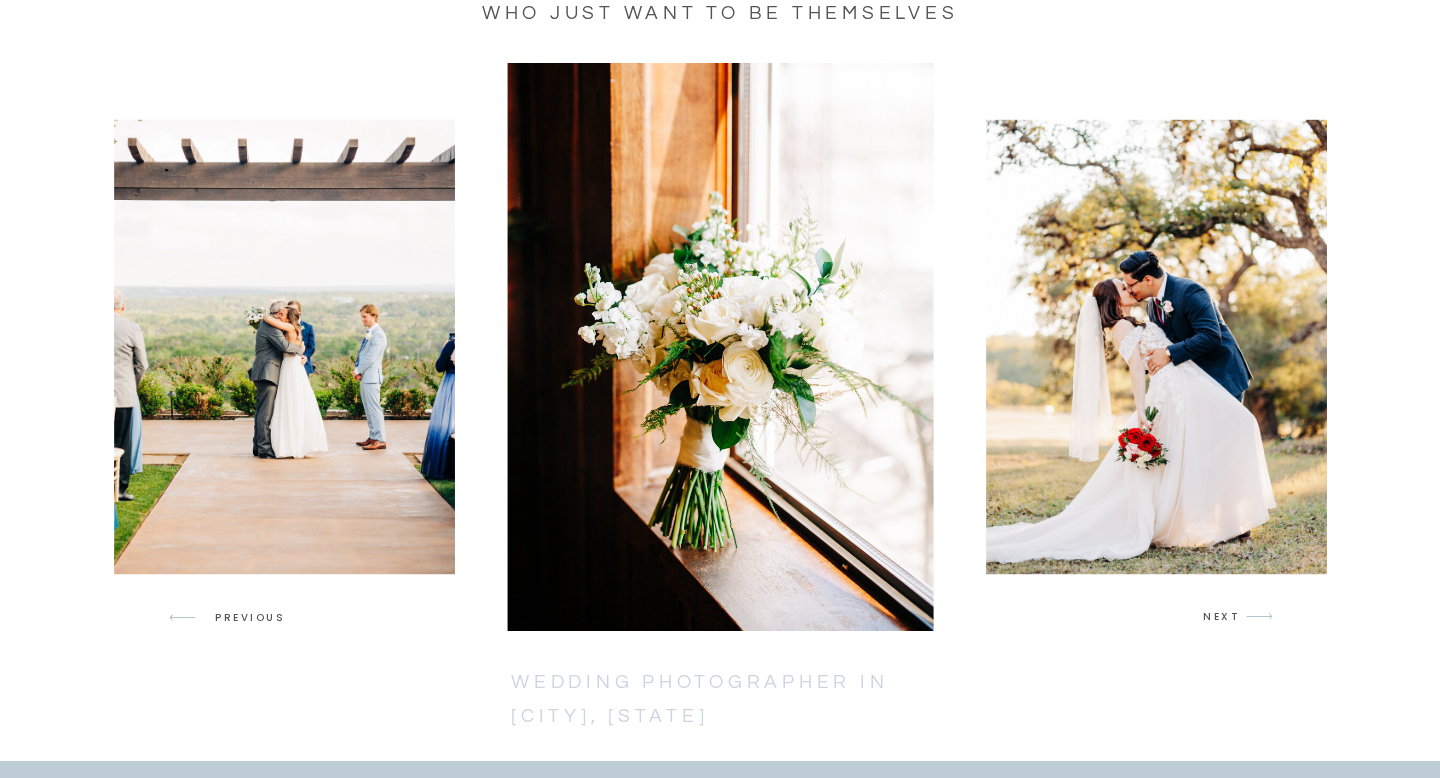 click on "NEXT" at bounding box center [1222, 617] 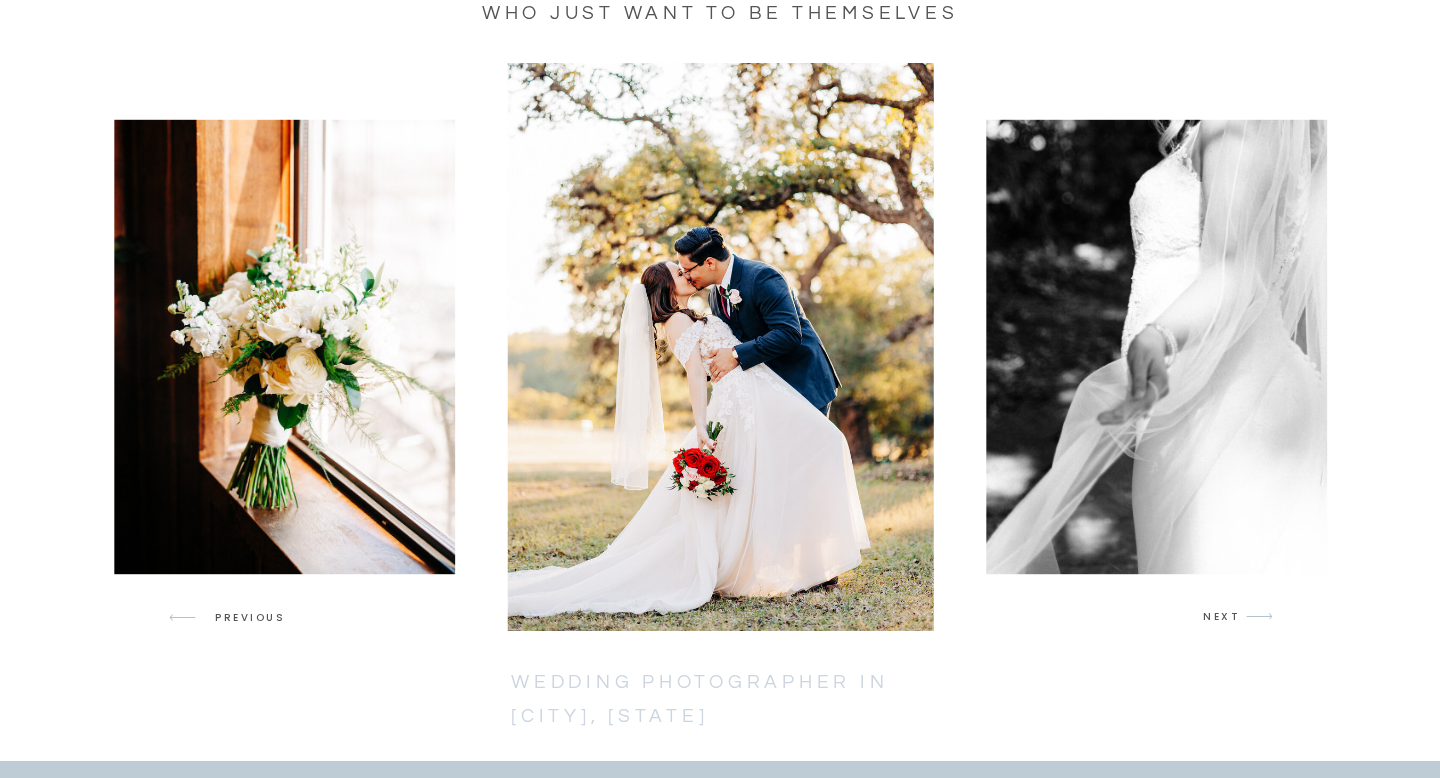click on "NEXT" at bounding box center (1222, 617) 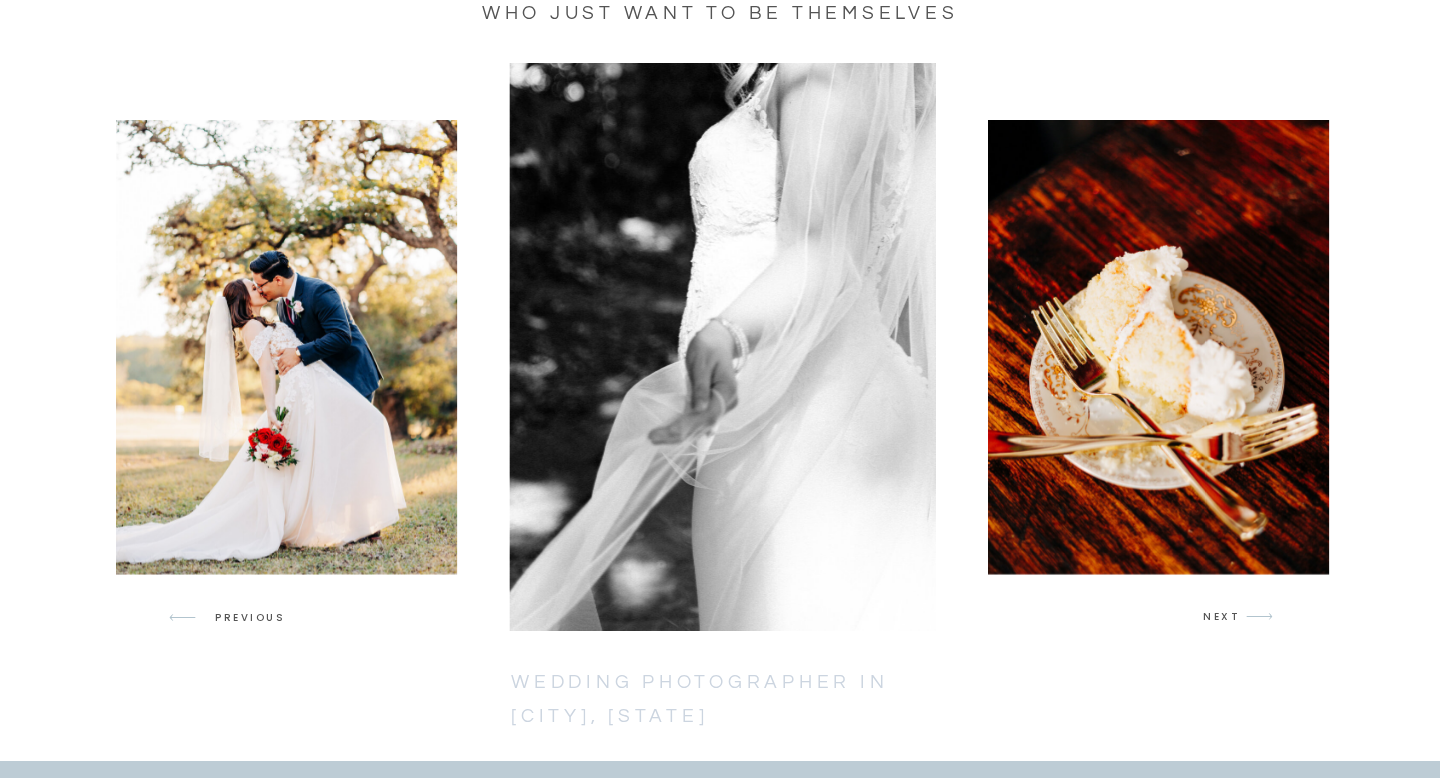 click on "NEXT" at bounding box center [1222, 617] 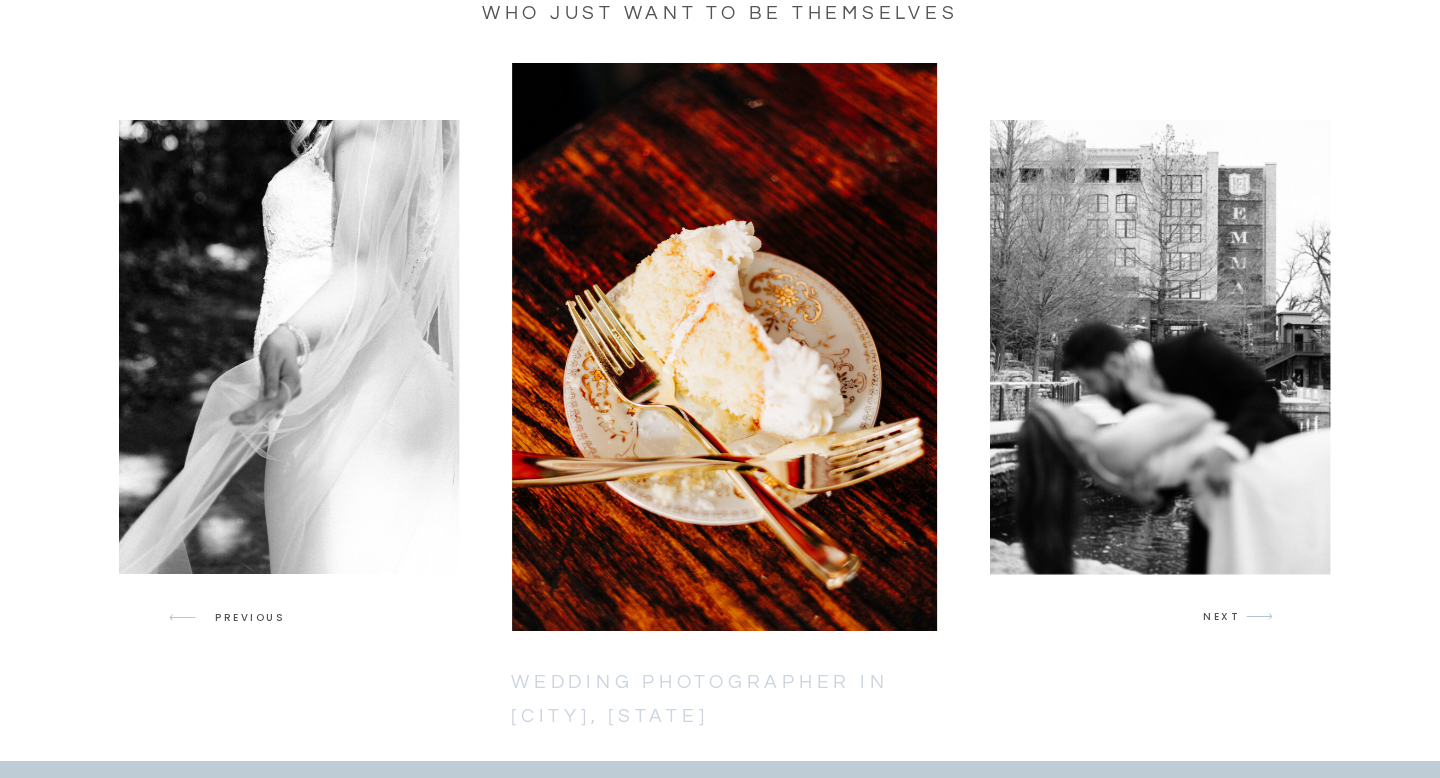 click on "NEXT" at bounding box center [1222, 617] 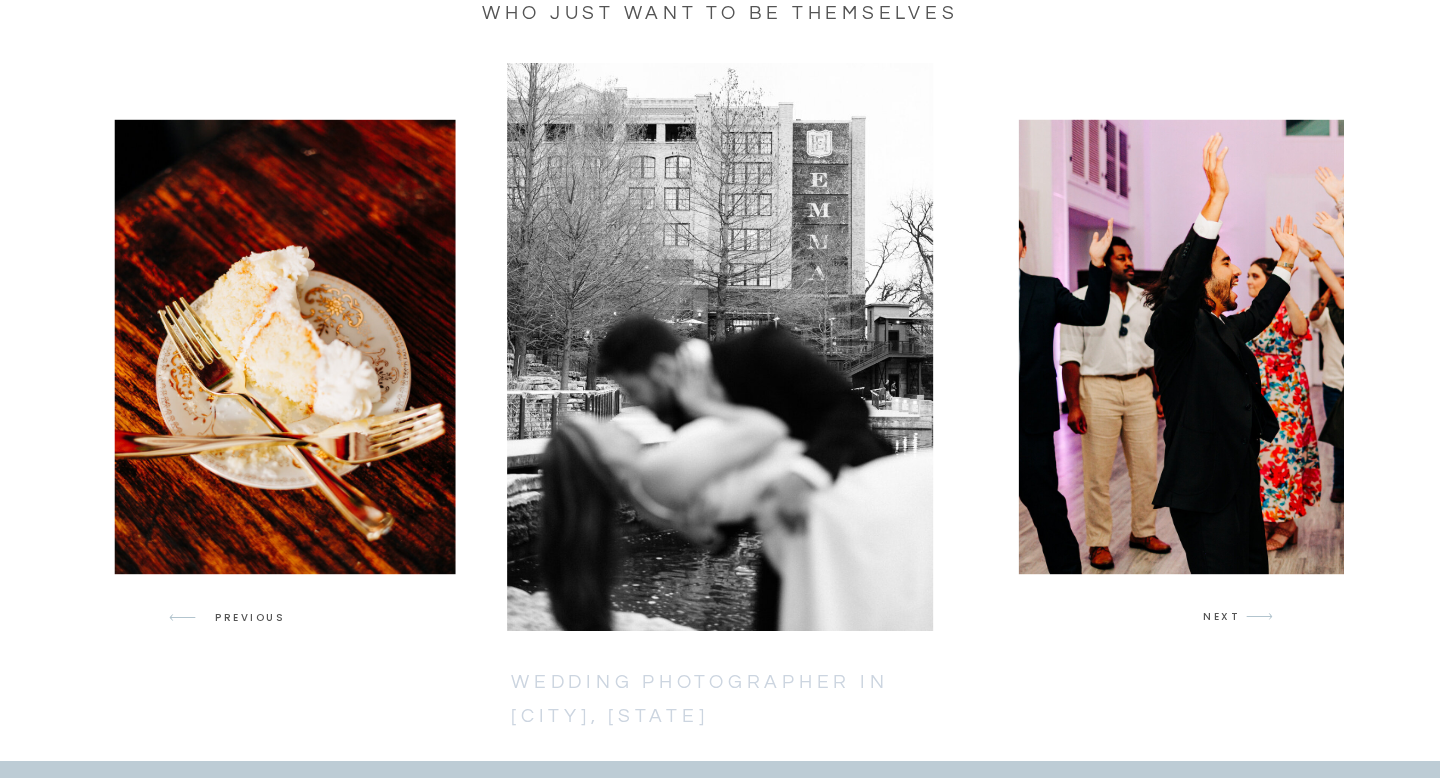 click on "NEXT" at bounding box center (1222, 617) 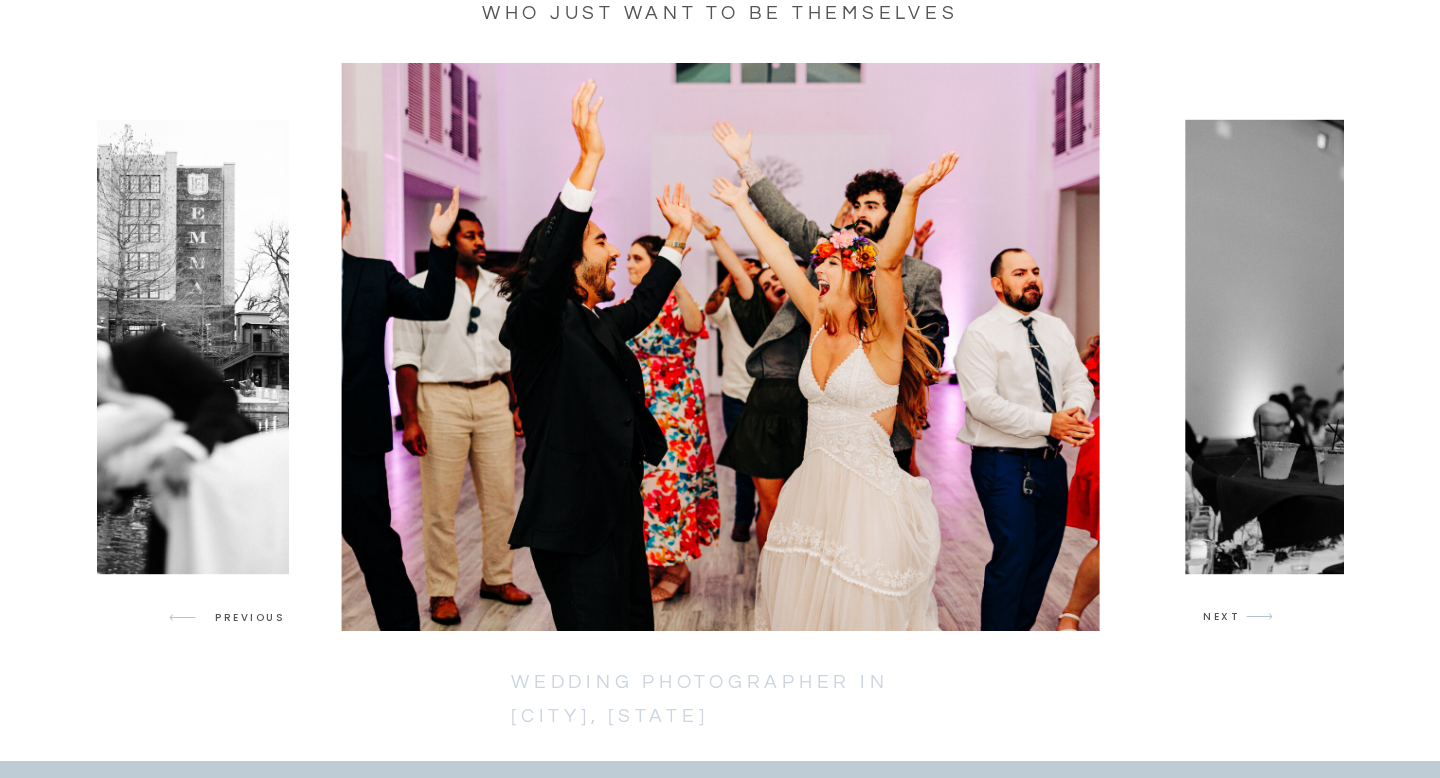 click on "NEXT" at bounding box center (1222, 617) 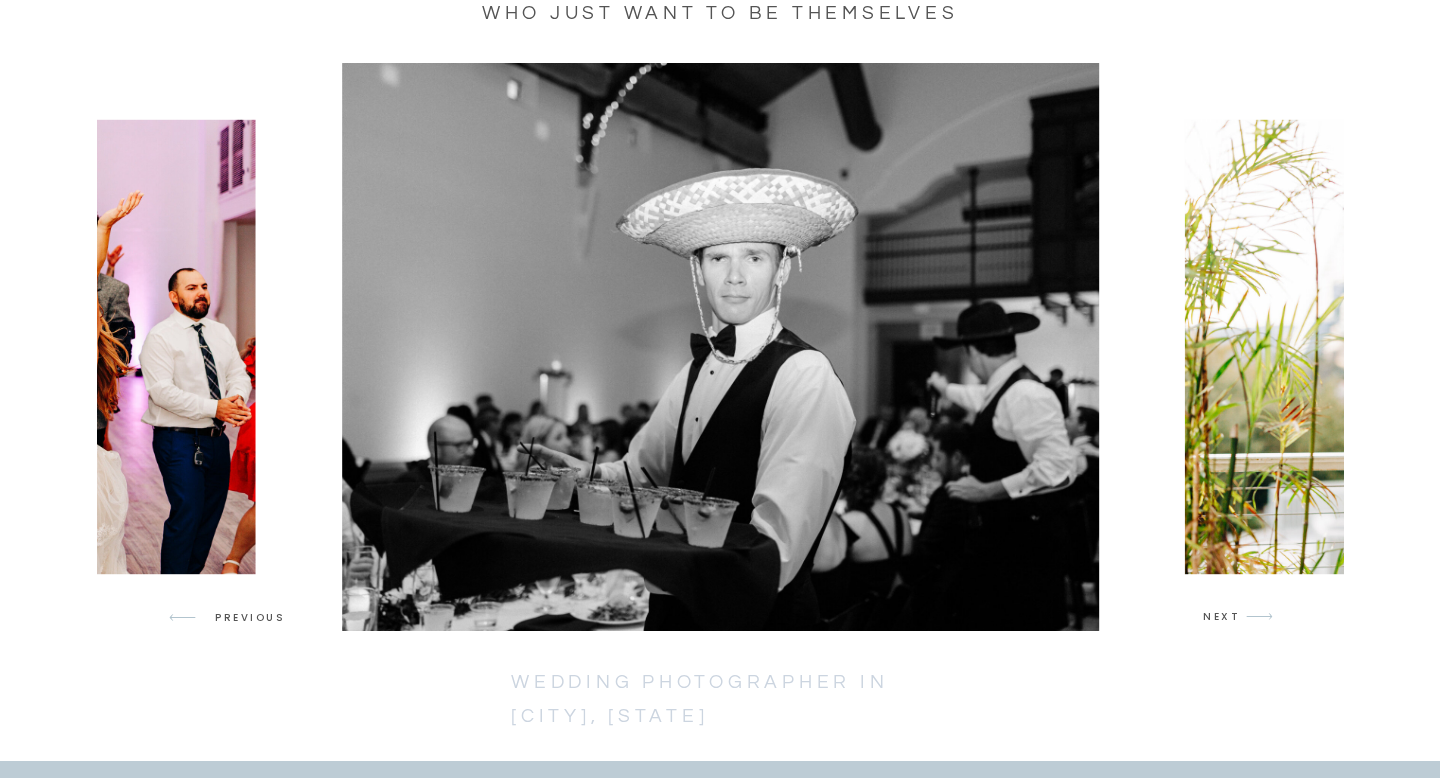 click on "NEXT" at bounding box center (1222, 617) 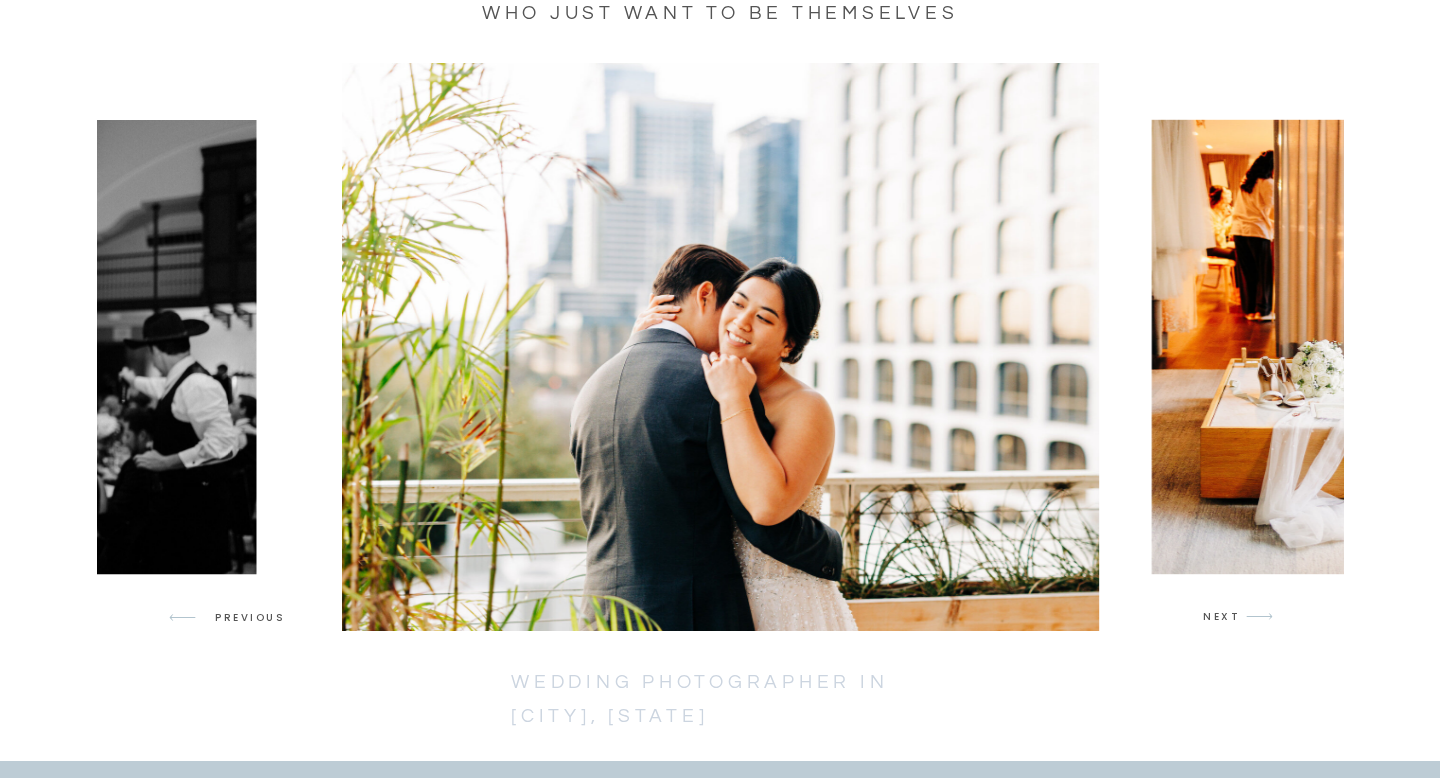 click on "NEXT" at bounding box center (1222, 617) 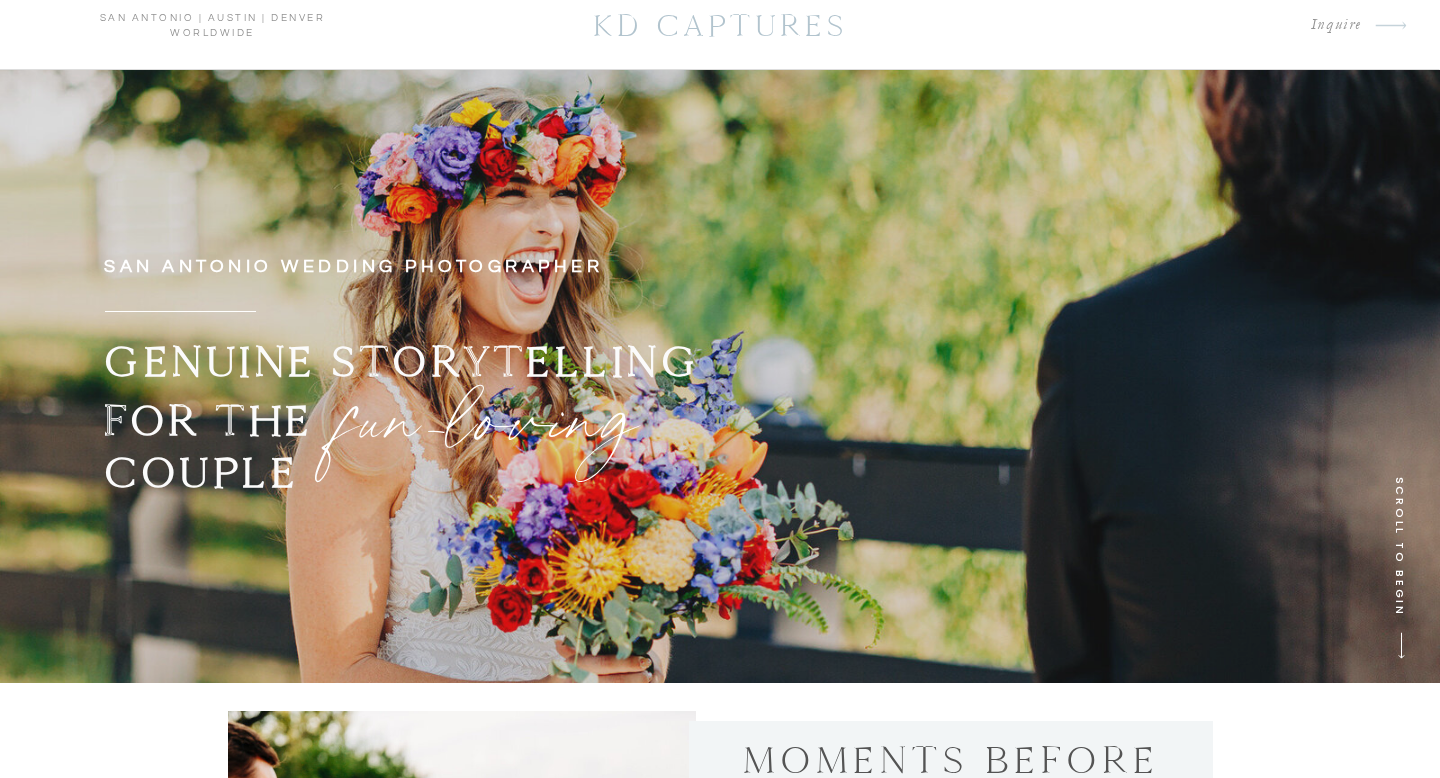 scroll, scrollTop: 0, scrollLeft: 0, axis: both 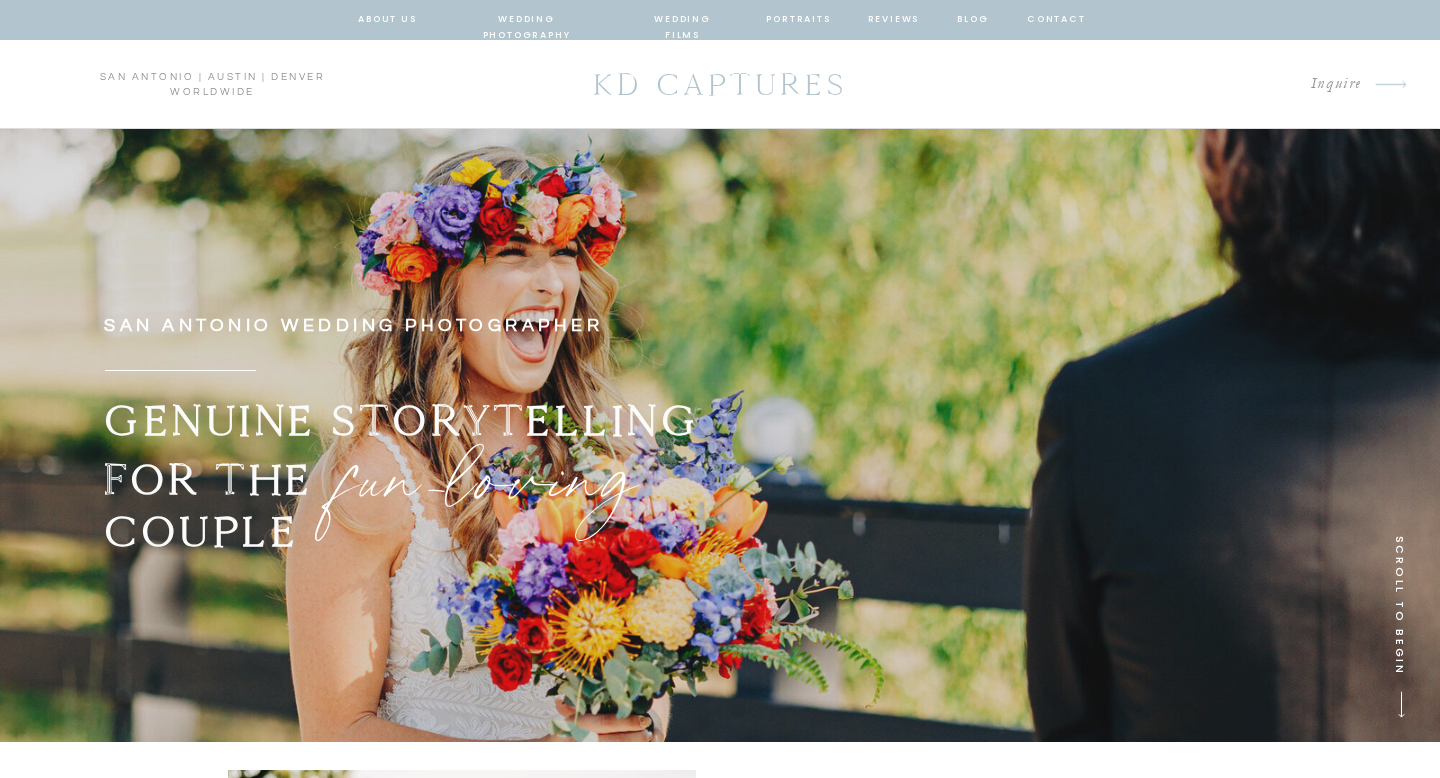 click on "about us" at bounding box center (387, 20) 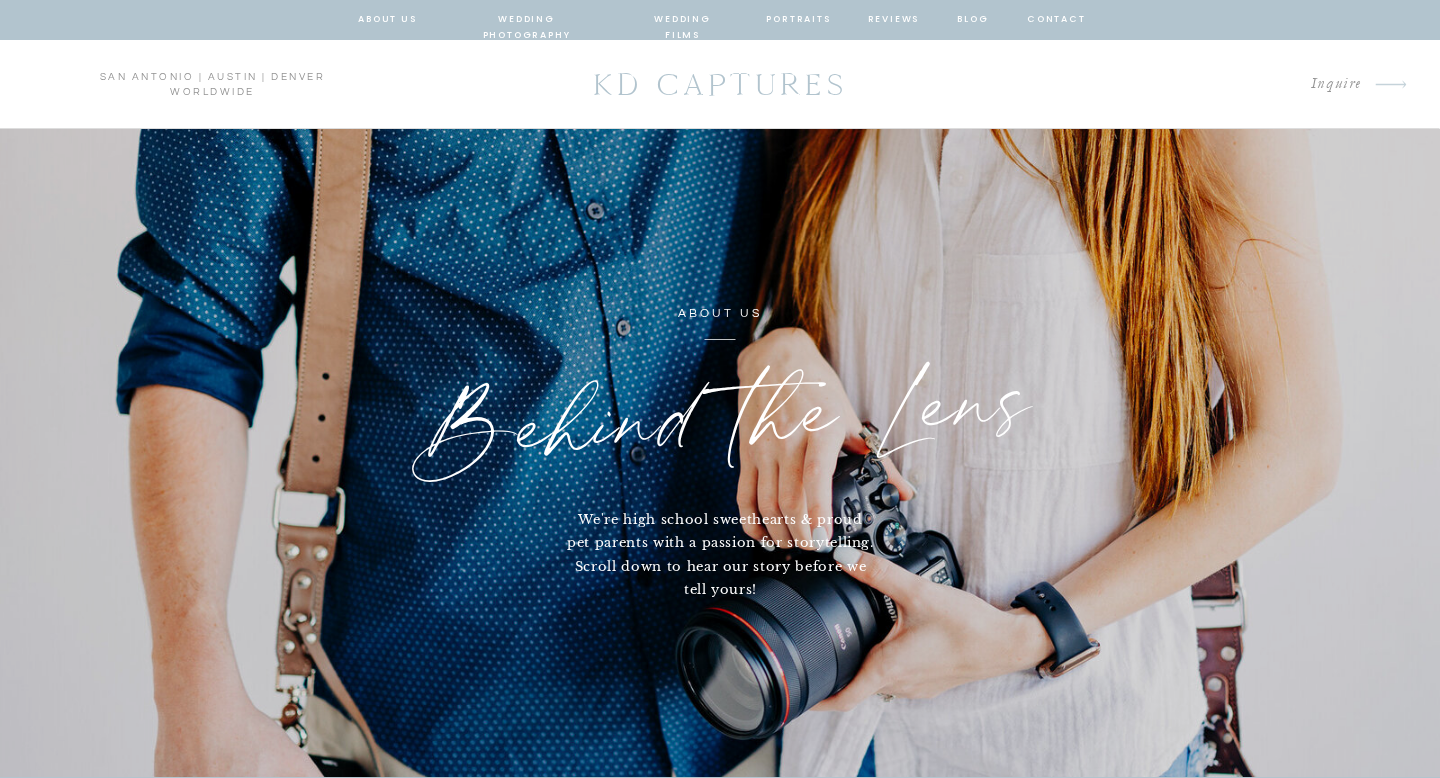scroll, scrollTop: 0, scrollLeft: 0, axis: both 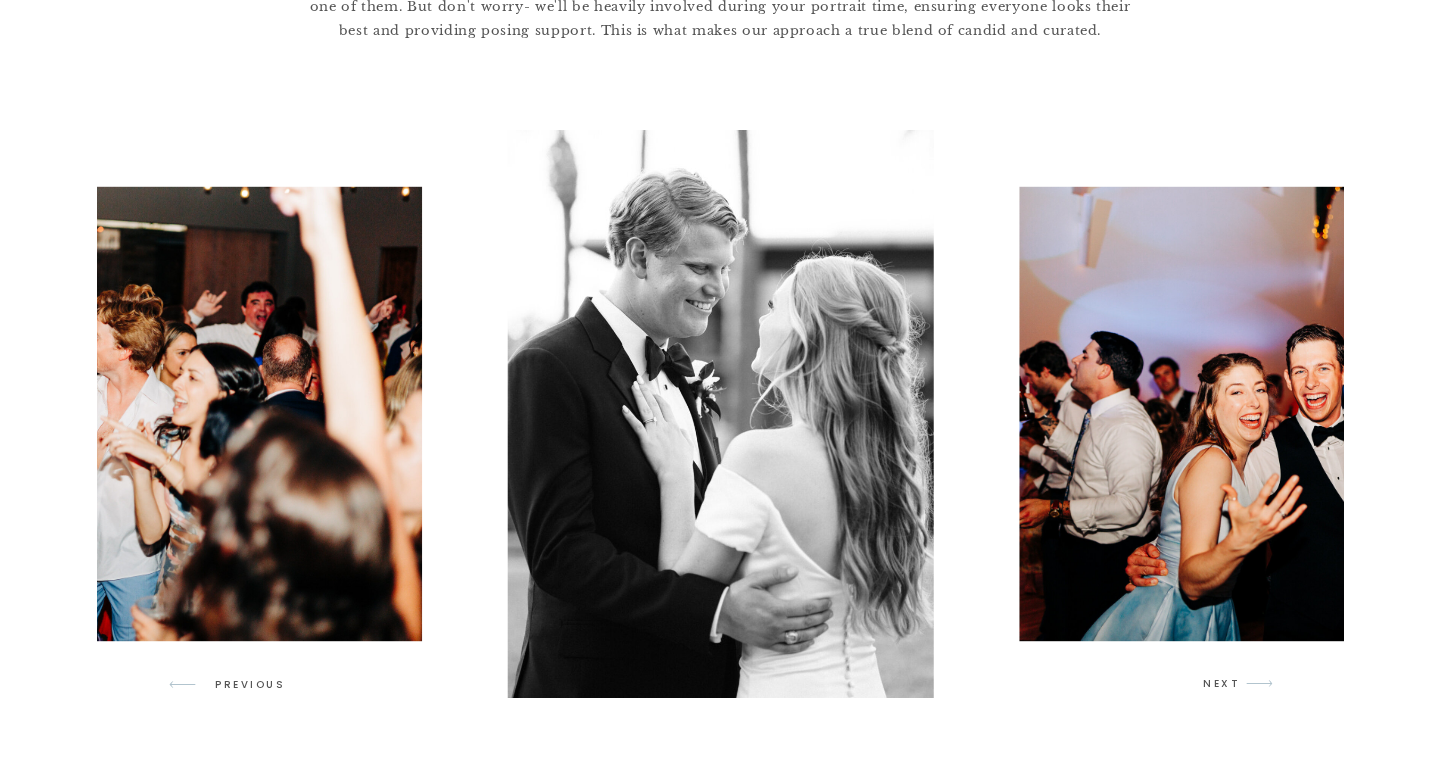 click on "NEXT" at bounding box center [1222, 684] 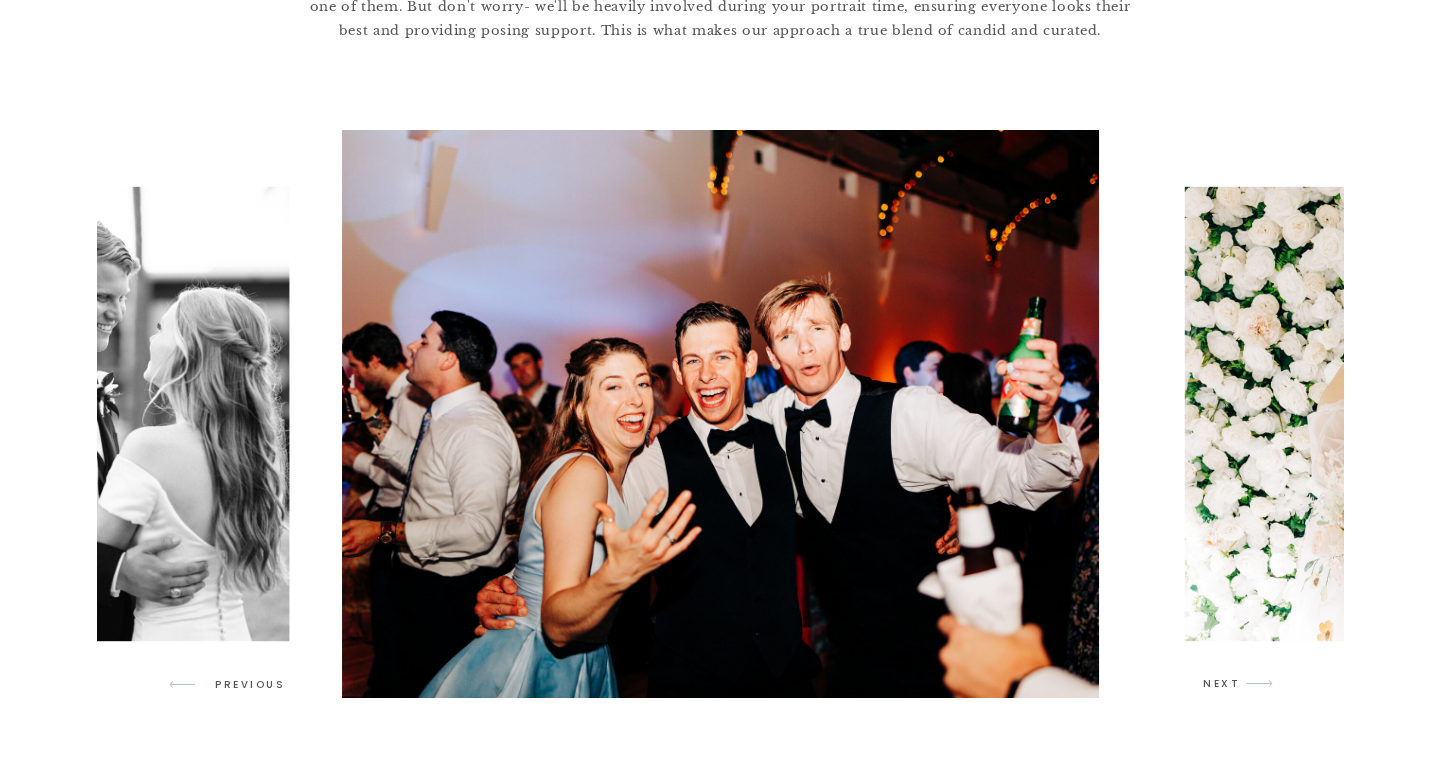 click on "NEXT" at bounding box center [1222, 684] 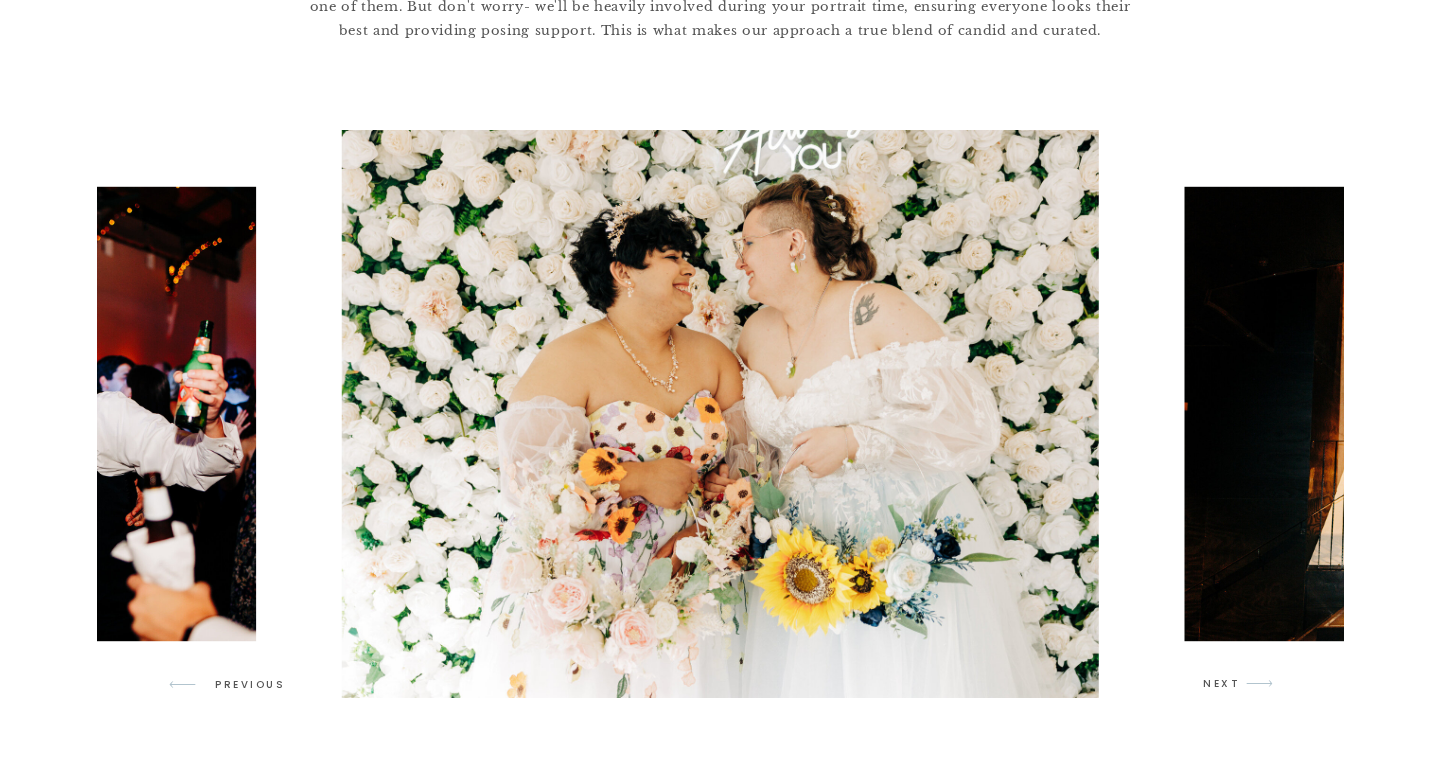 click on "NEXT" at bounding box center [1222, 684] 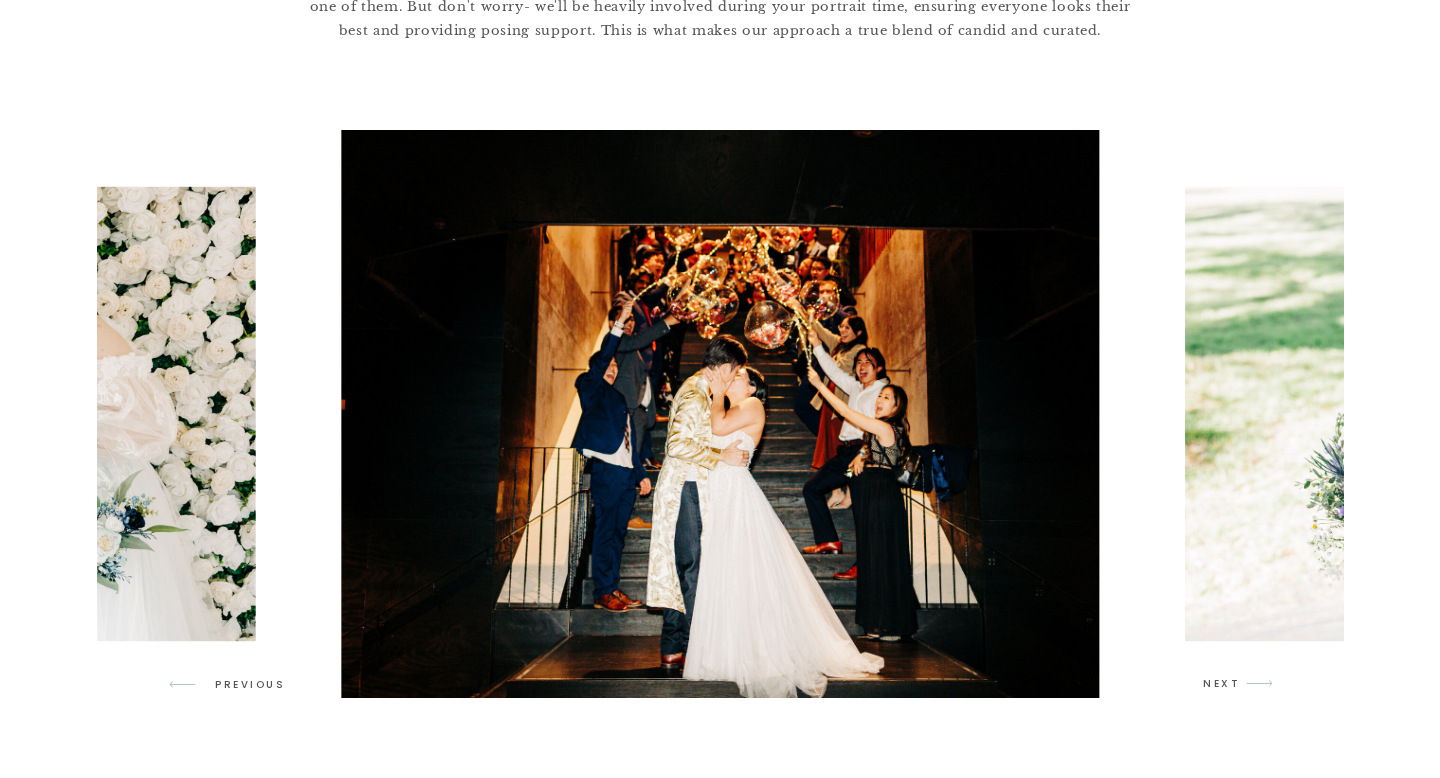 click on "NEXT" at bounding box center (1222, 684) 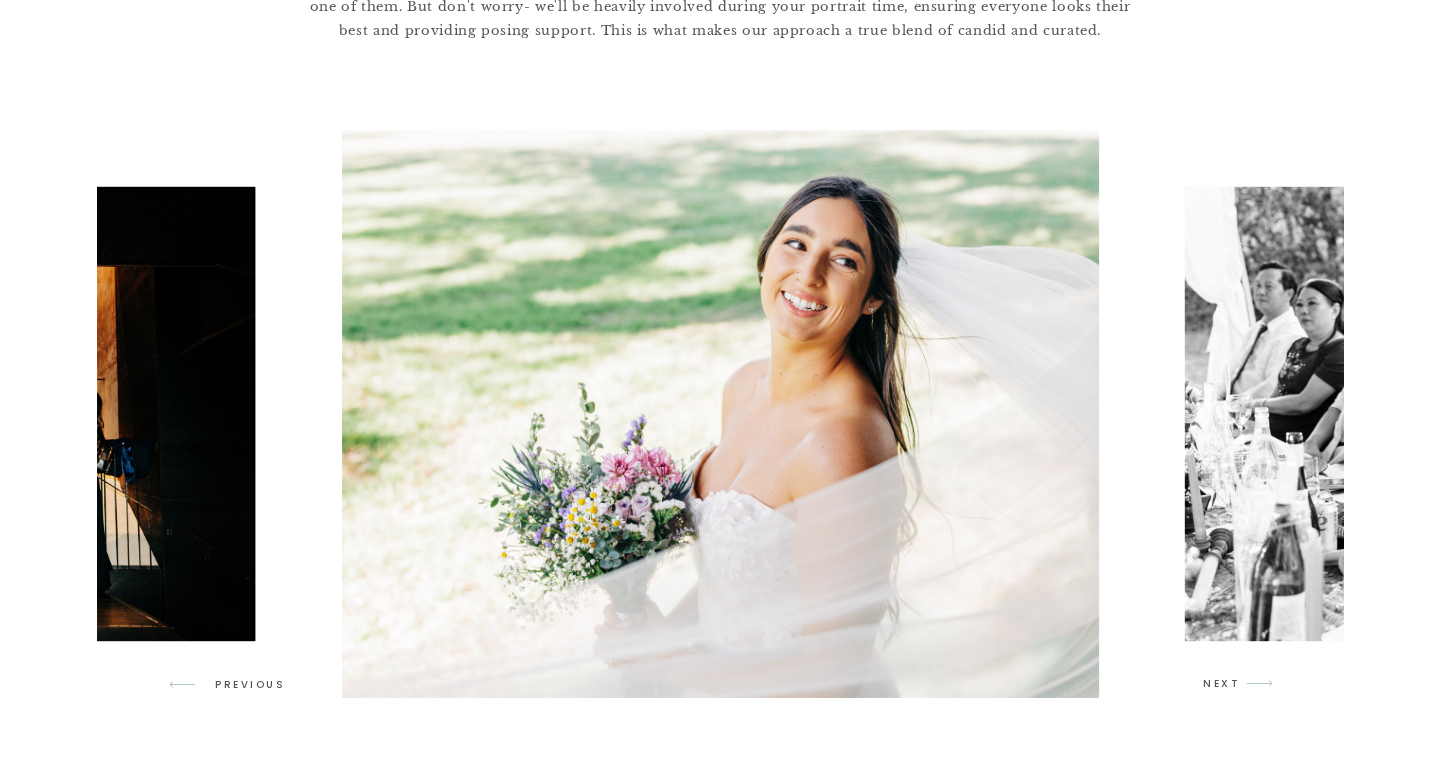 click on "NEXT" at bounding box center (1222, 684) 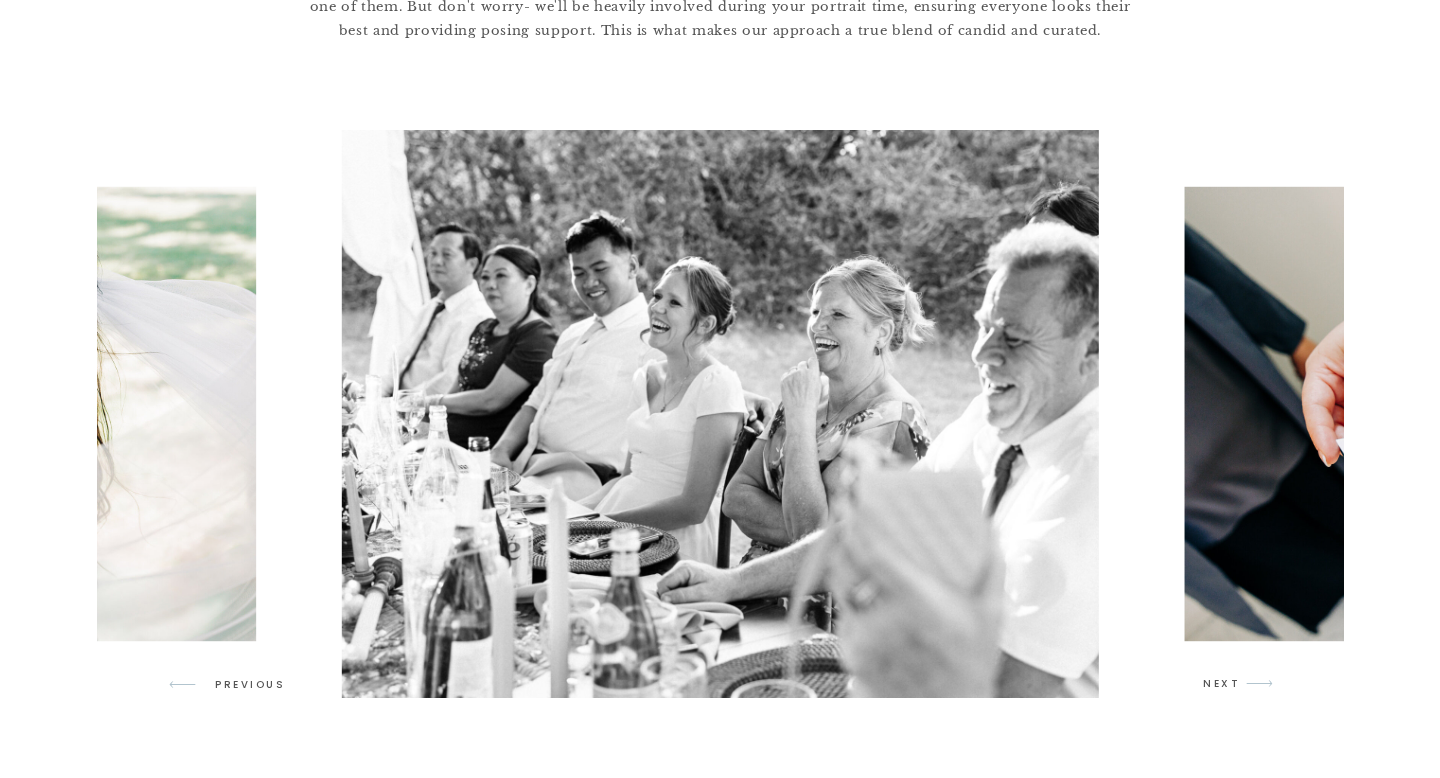 click on "NEXT" at bounding box center (1222, 684) 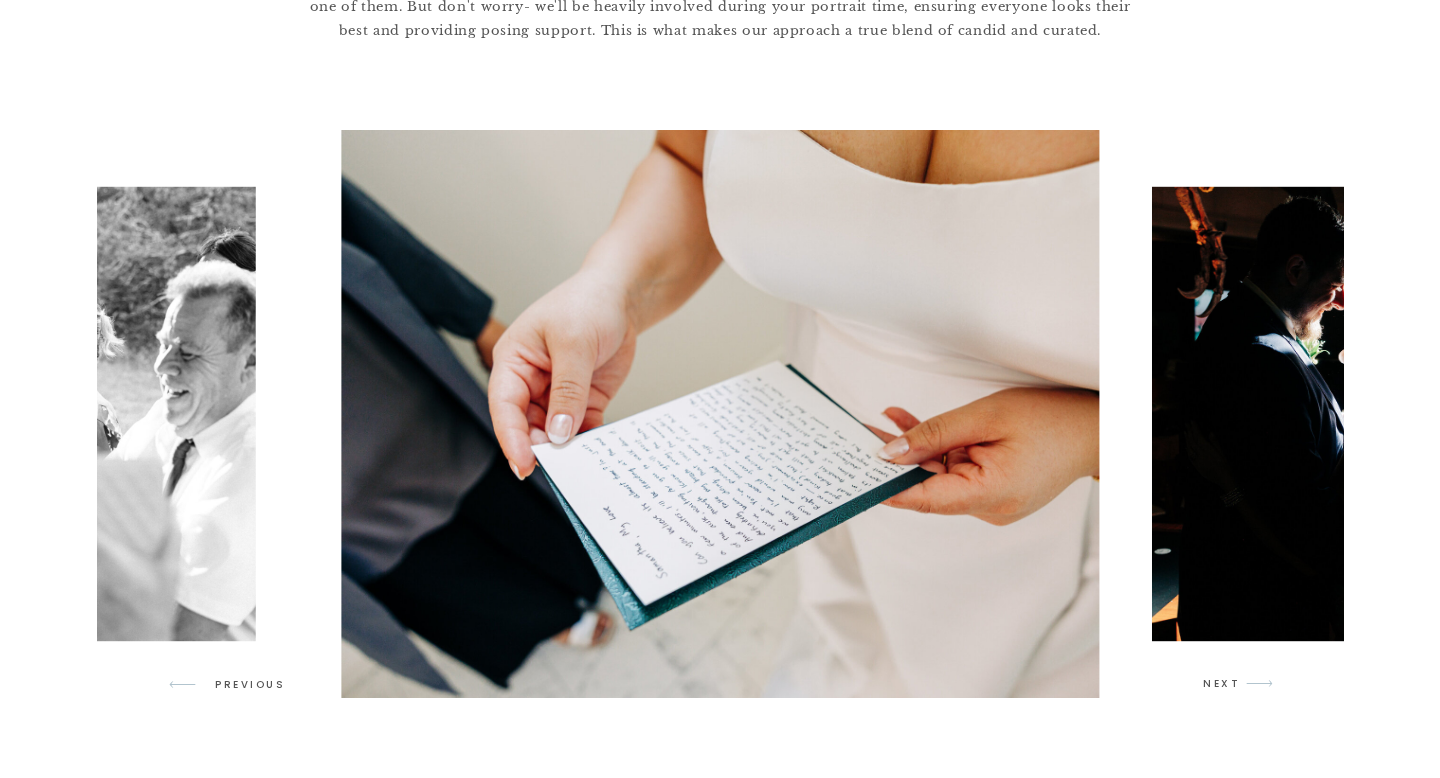 click on "NEXT" at bounding box center [1222, 684] 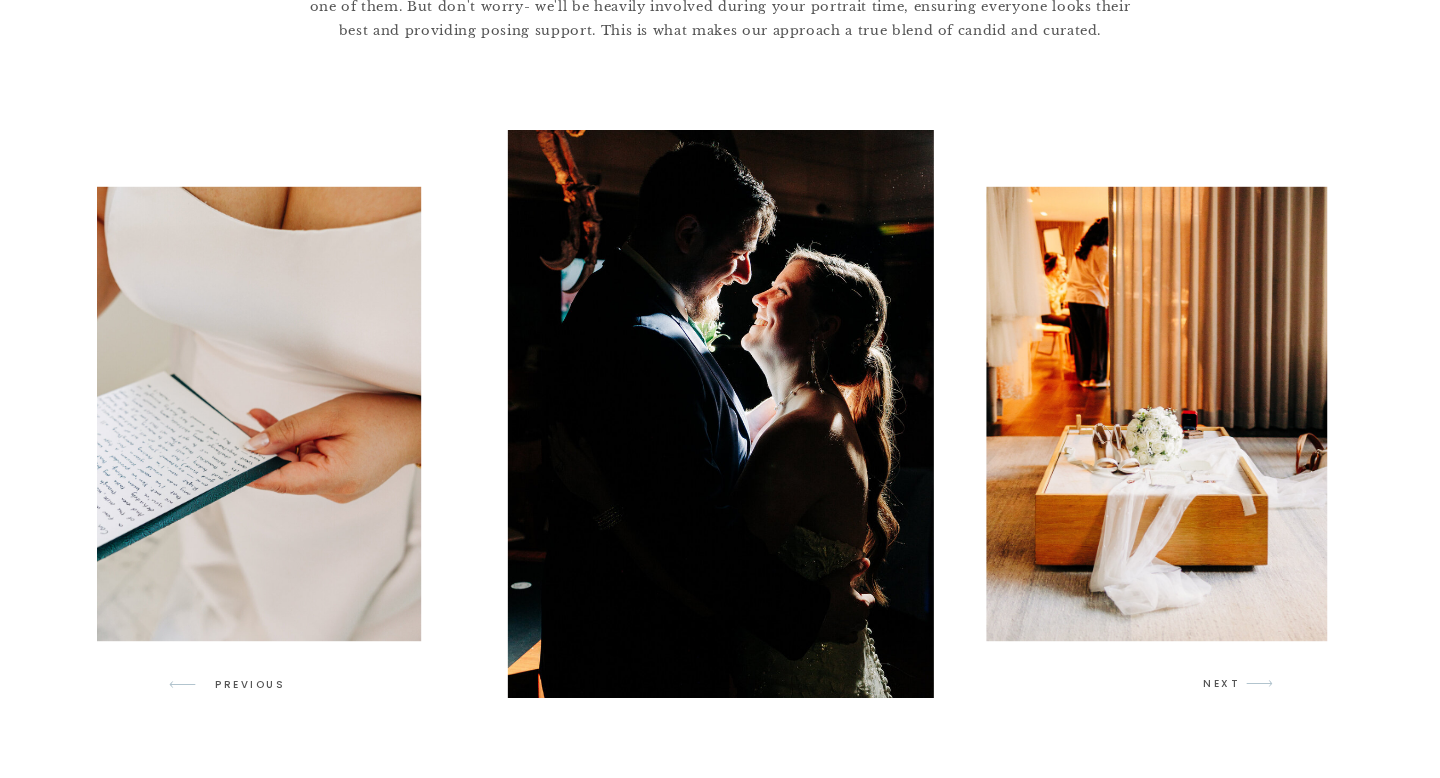 click on "NEXT" at bounding box center (1222, 684) 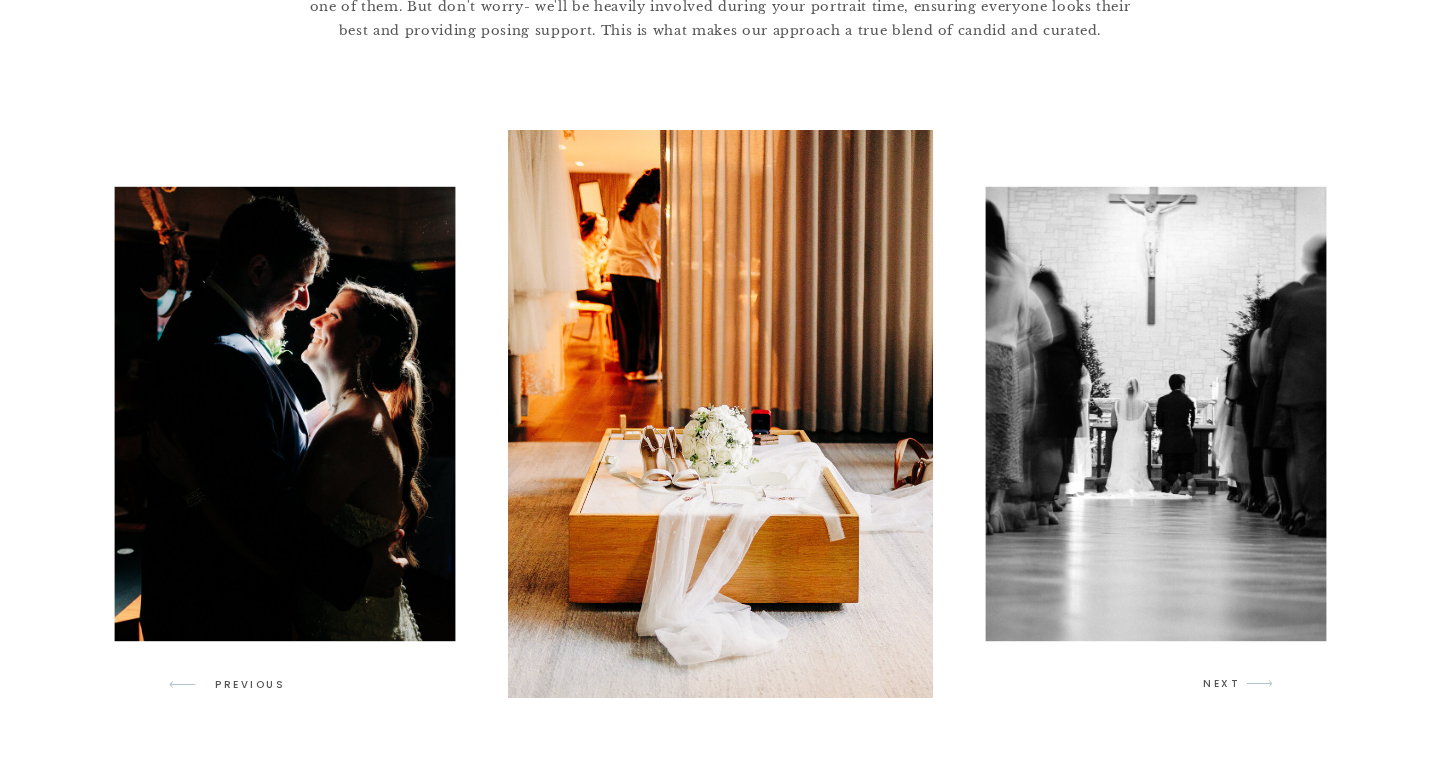 click on "NEXT" at bounding box center [1222, 684] 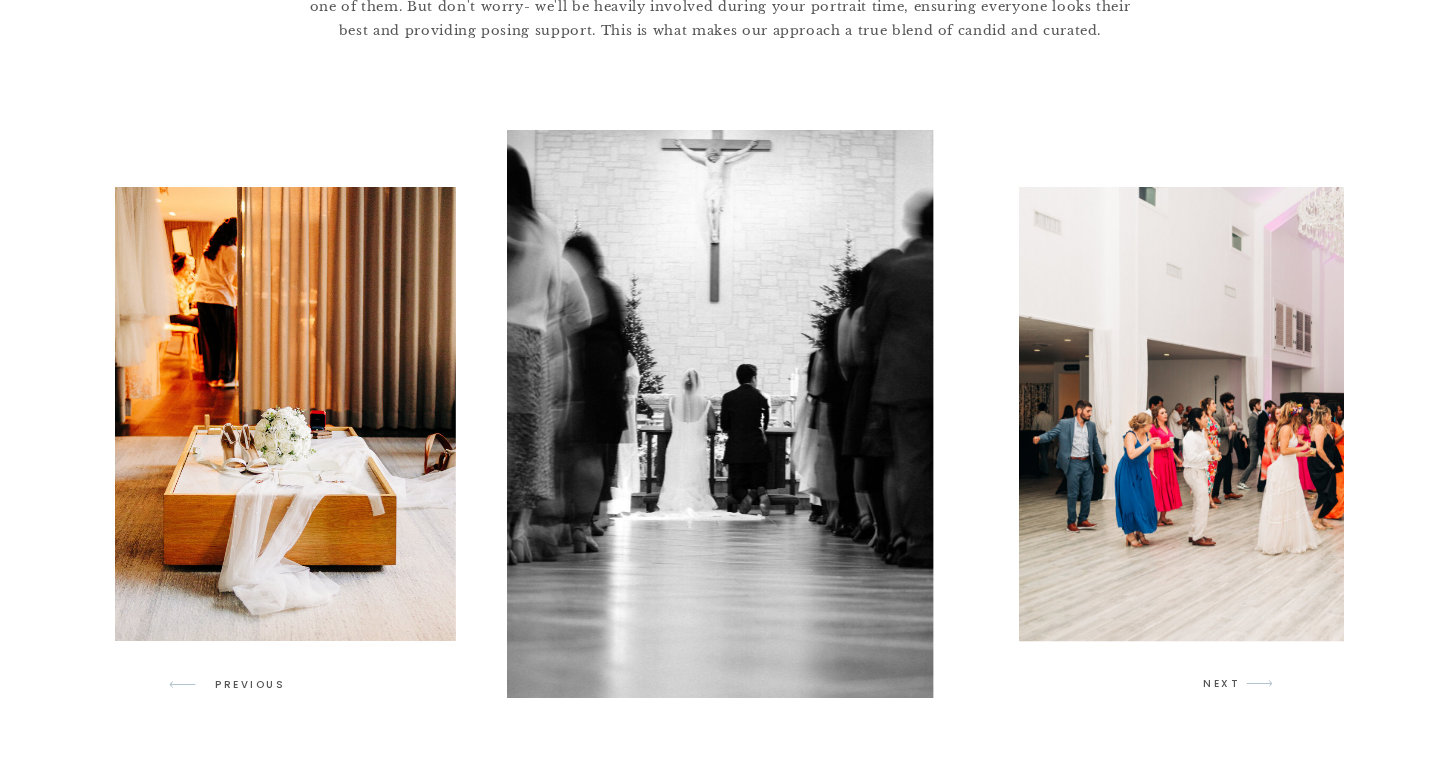 click on "NEXT" at bounding box center (1222, 684) 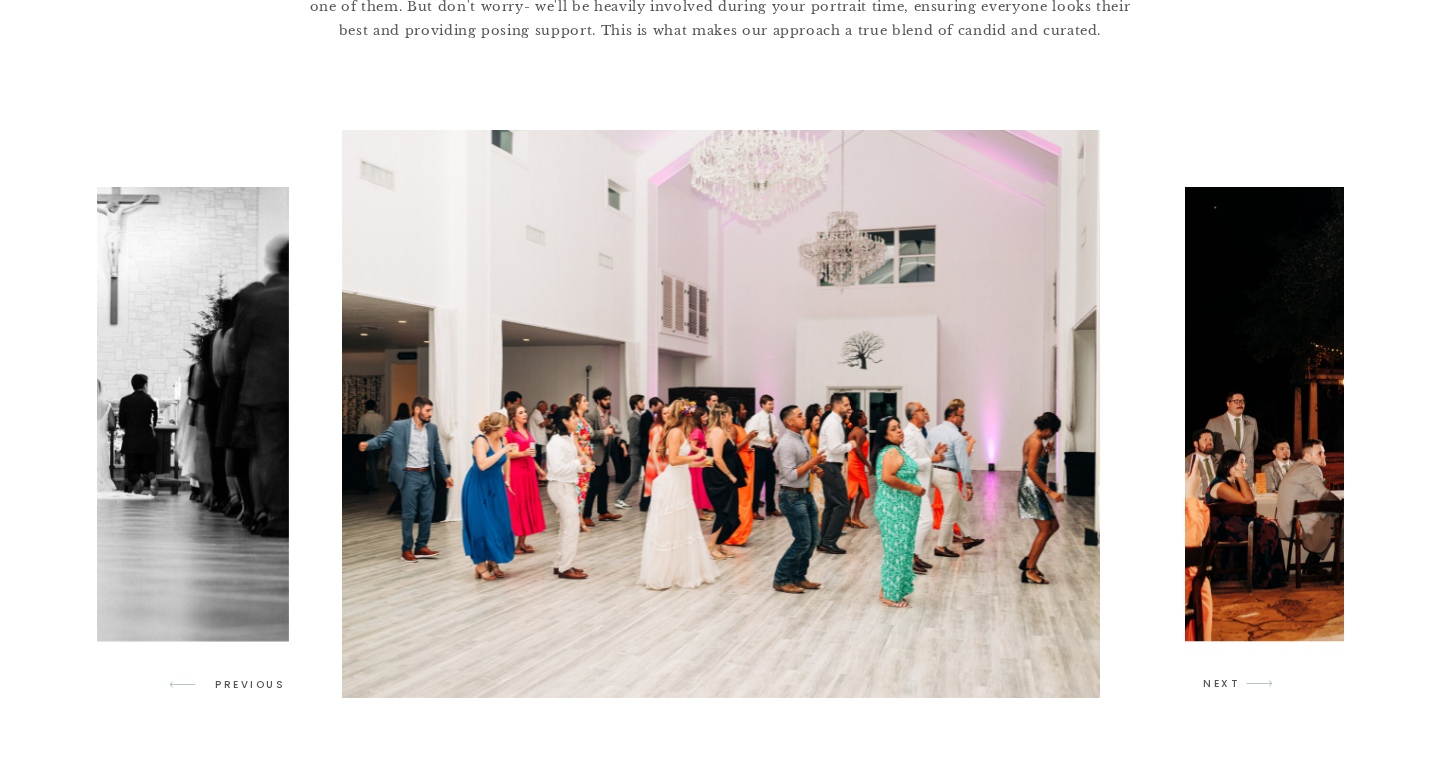 click on "NEXT" at bounding box center (1222, 684) 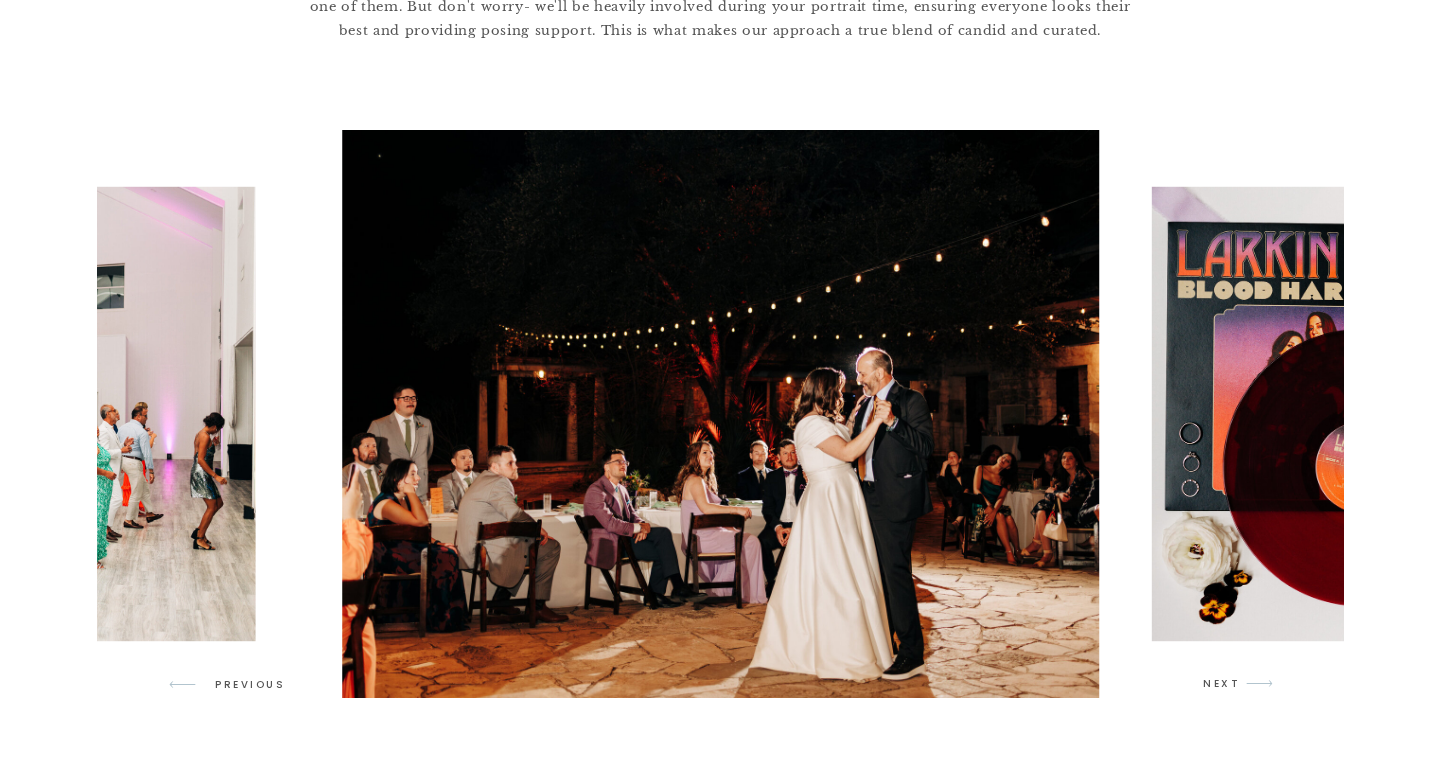 click on "NEXT" at bounding box center [1222, 684] 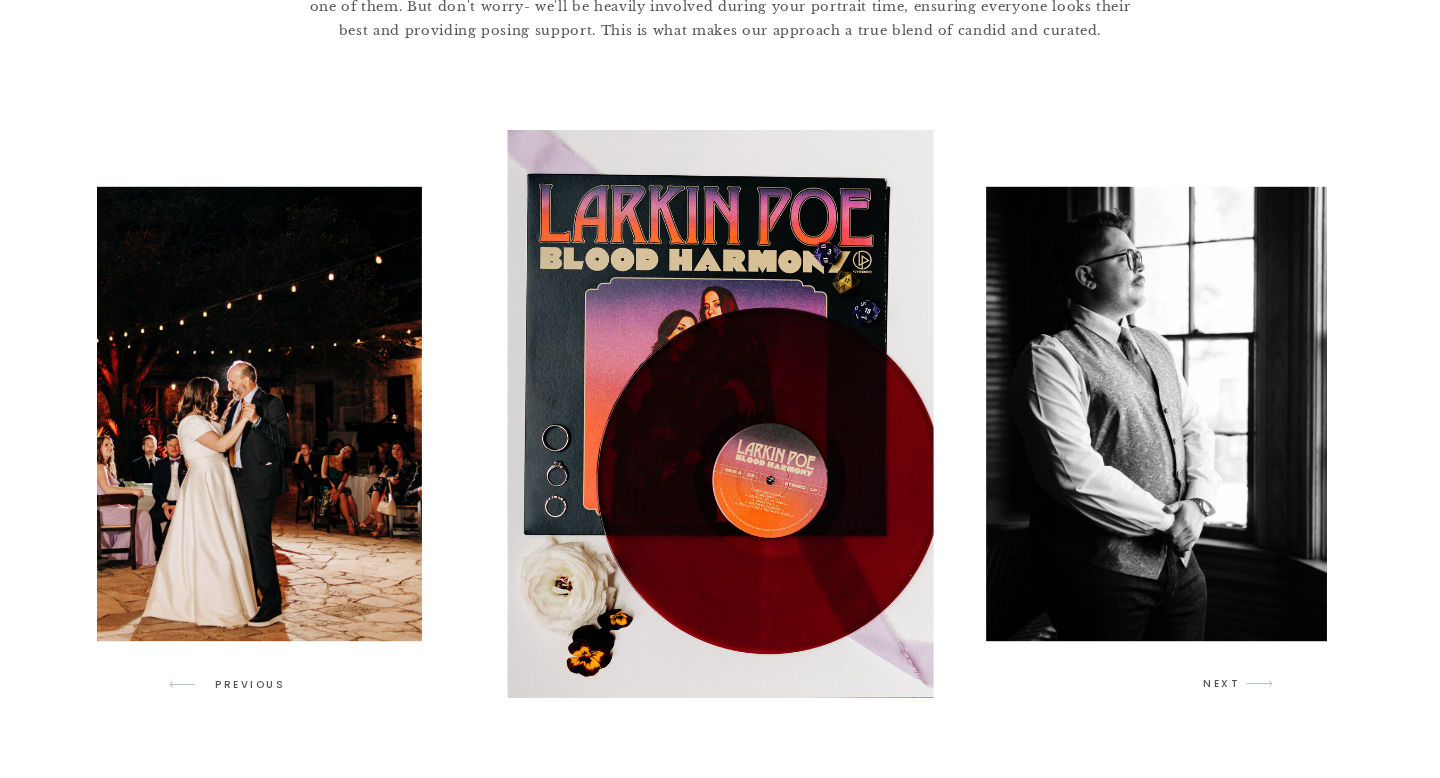 click on "NEXT" at bounding box center [1222, 684] 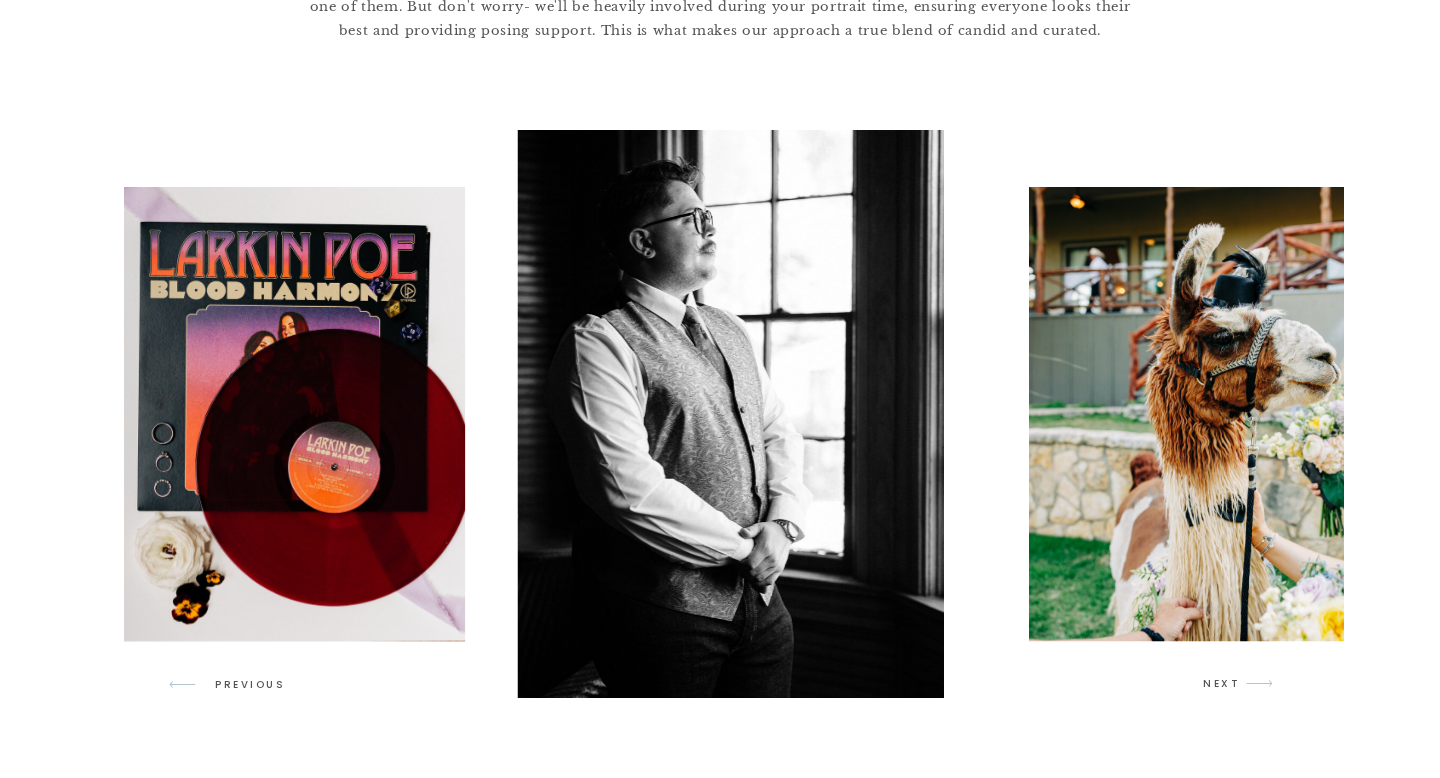click on "NEXT" at bounding box center [1222, 684] 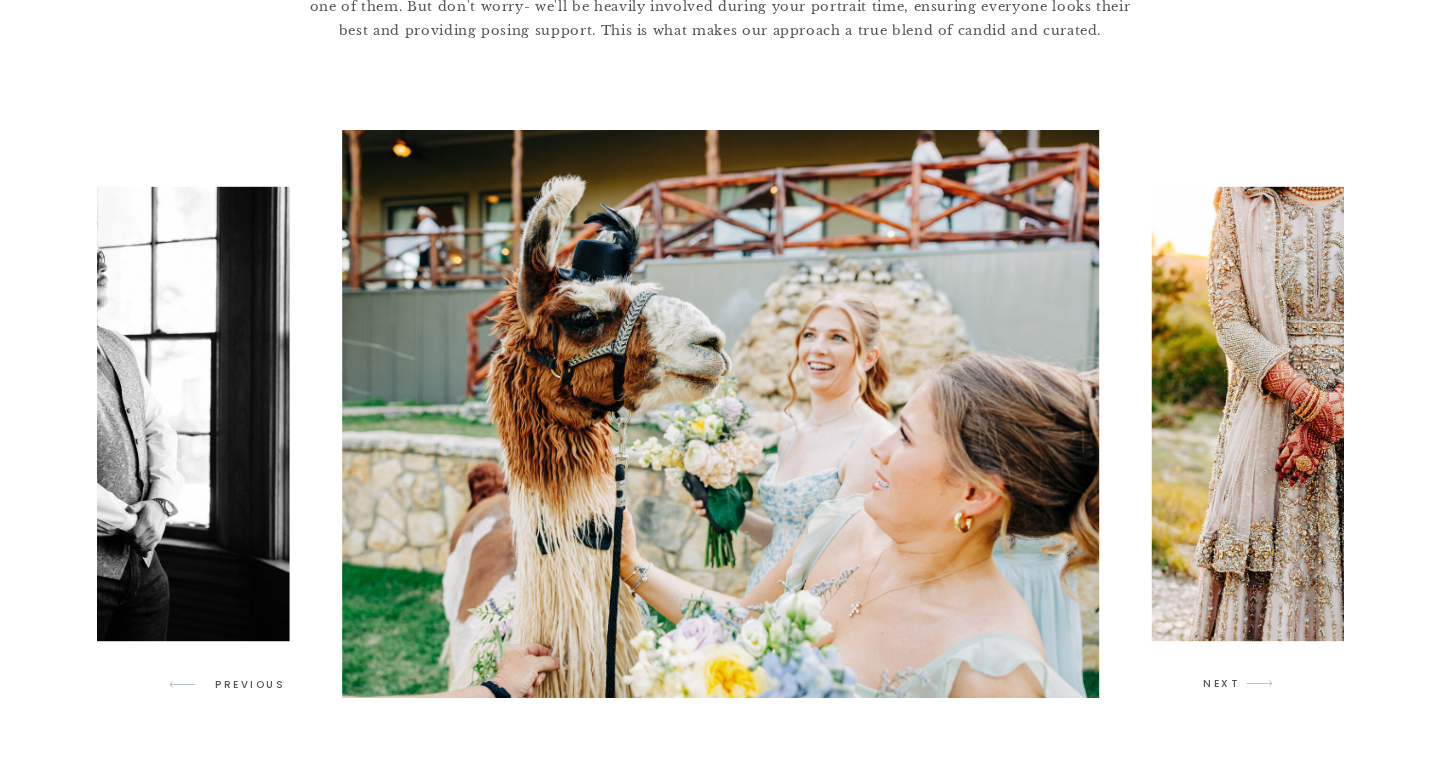 click on "NEXT" at bounding box center (1222, 684) 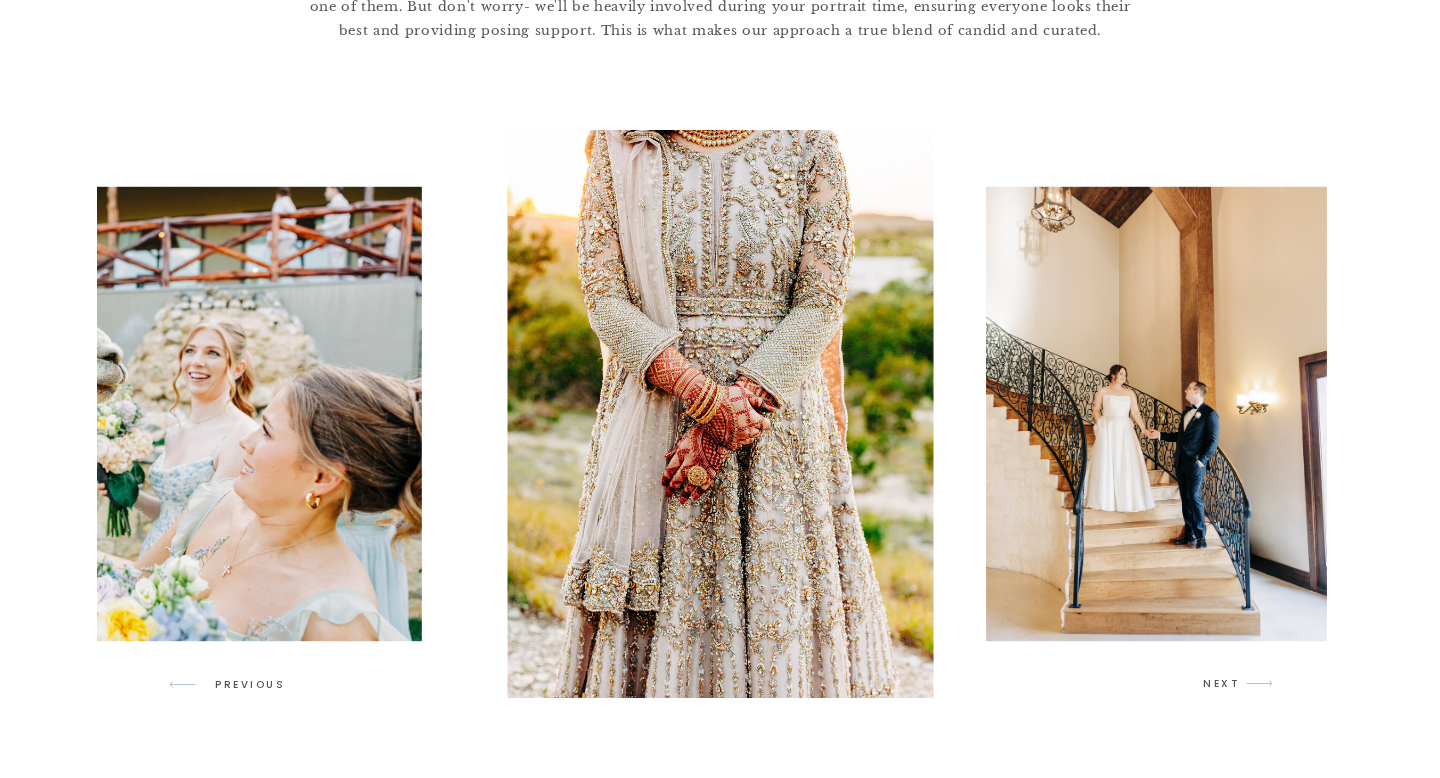 click on "NEXT" at bounding box center (1222, 684) 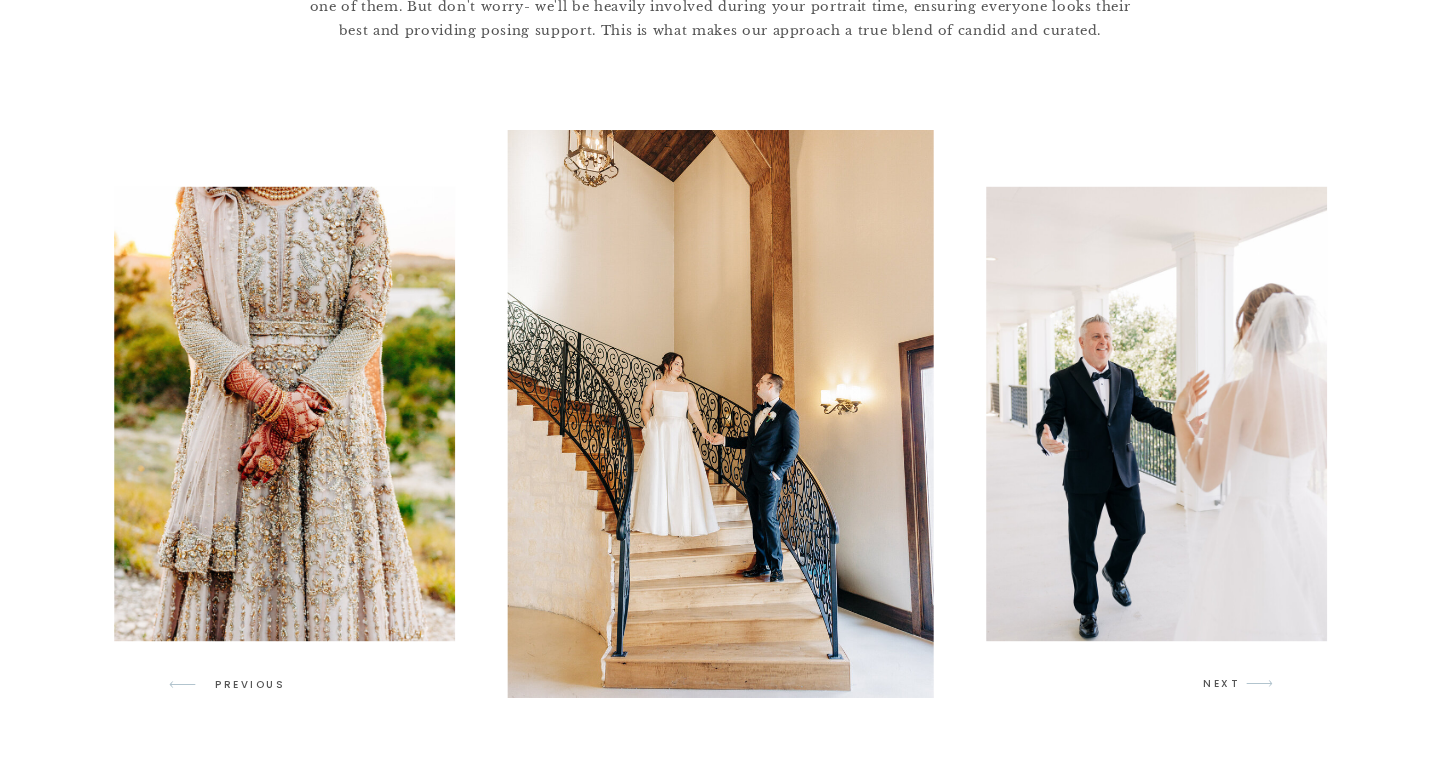 click on "NEXT" at bounding box center [1222, 684] 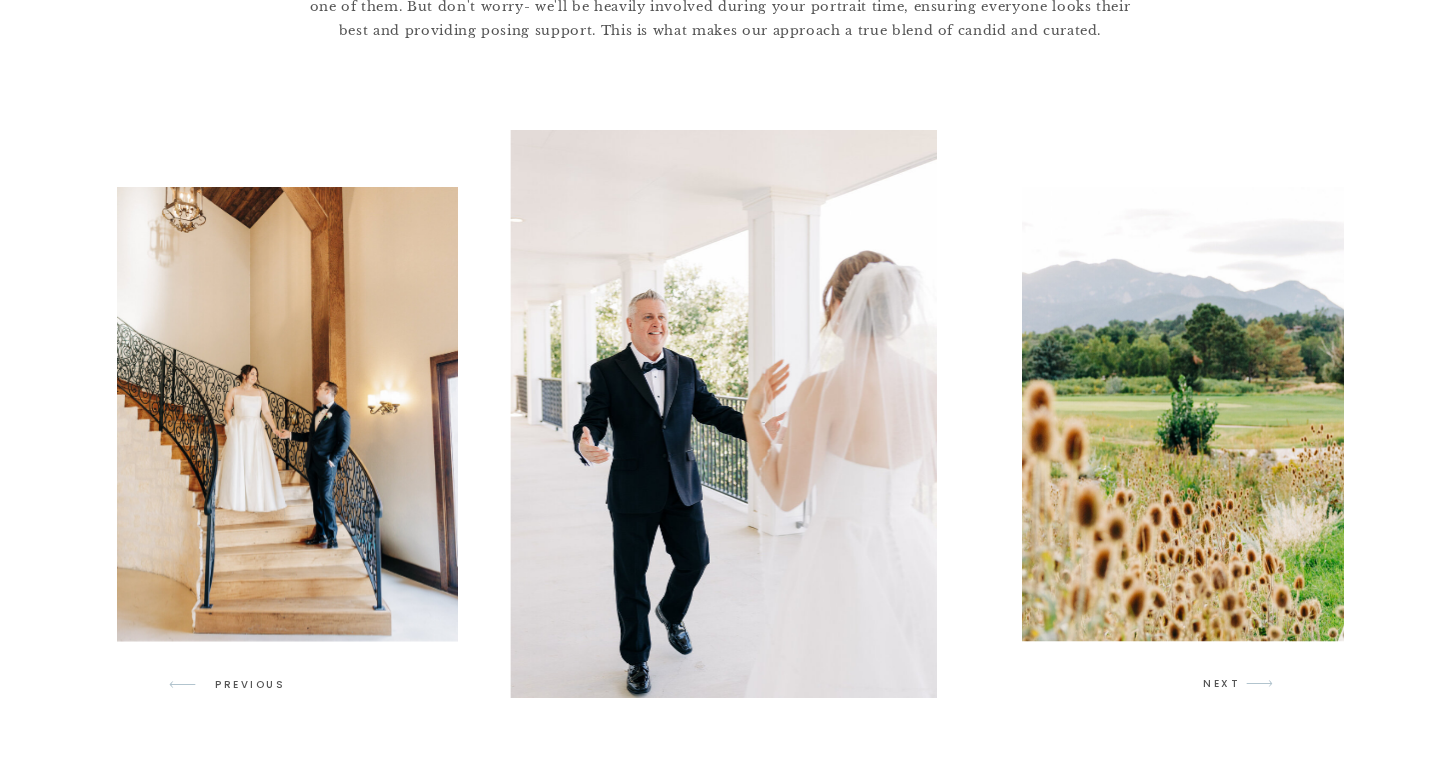 click on "NEXT" at bounding box center (1222, 684) 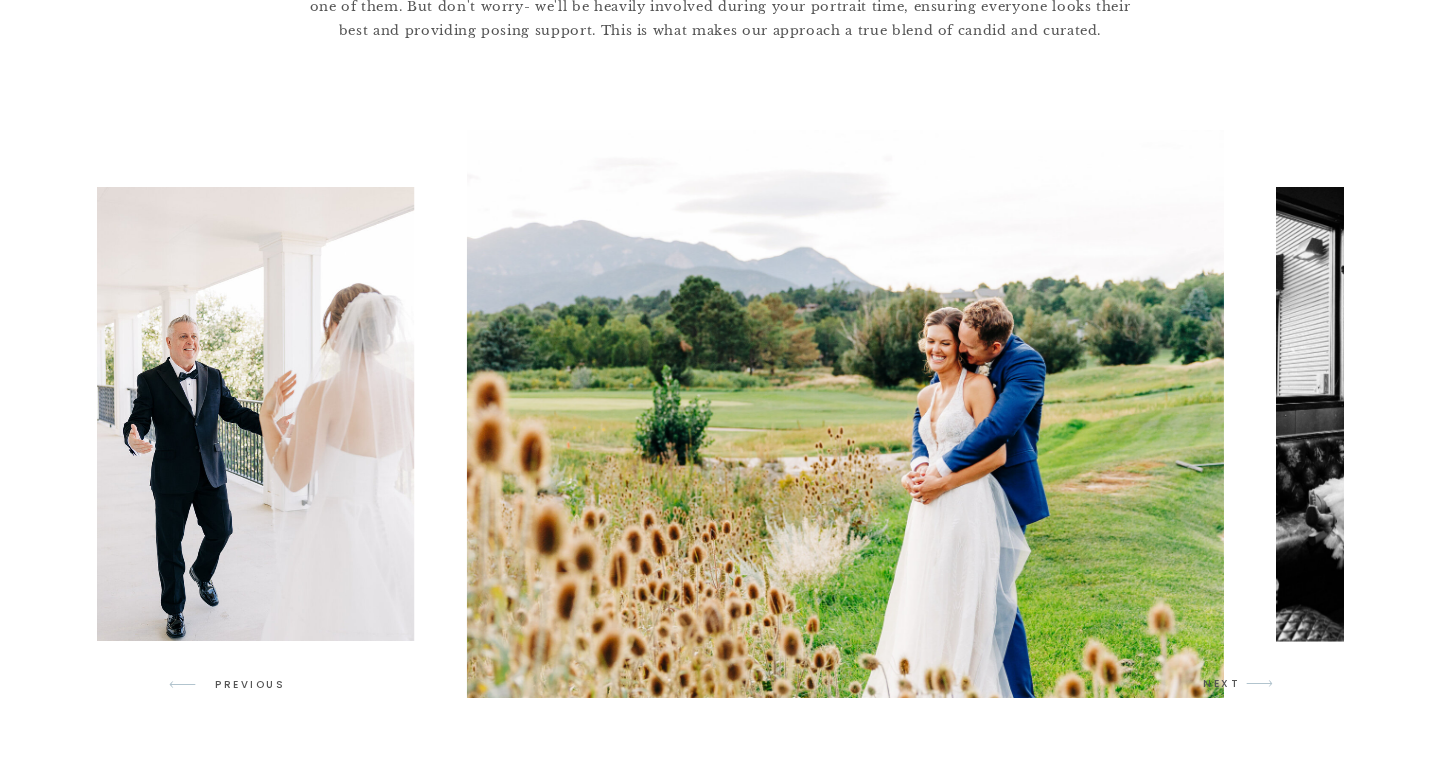 click on "NEXT" at bounding box center [1222, 684] 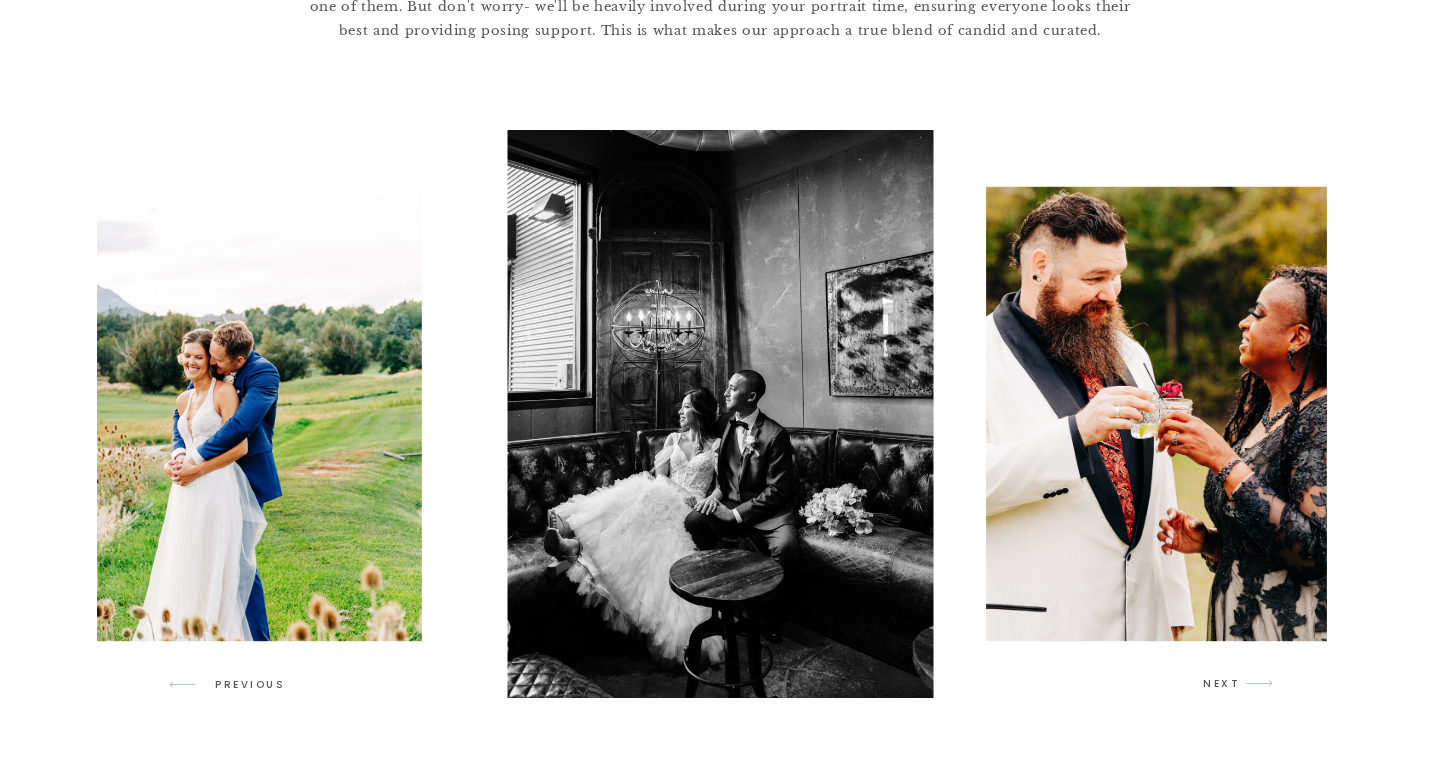 click on "NEXT" at bounding box center (1222, 684) 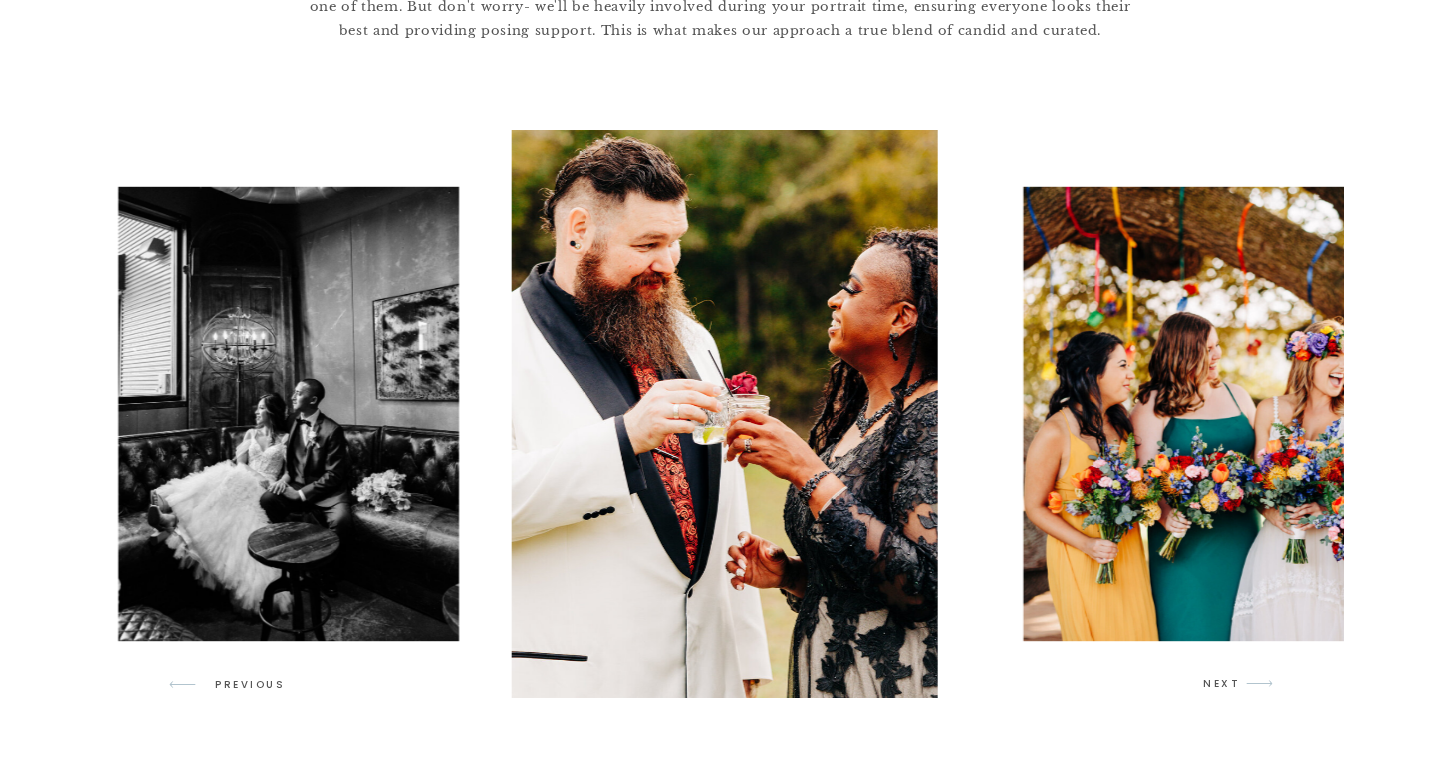 click on "NEXT" at bounding box center (1222, 684) 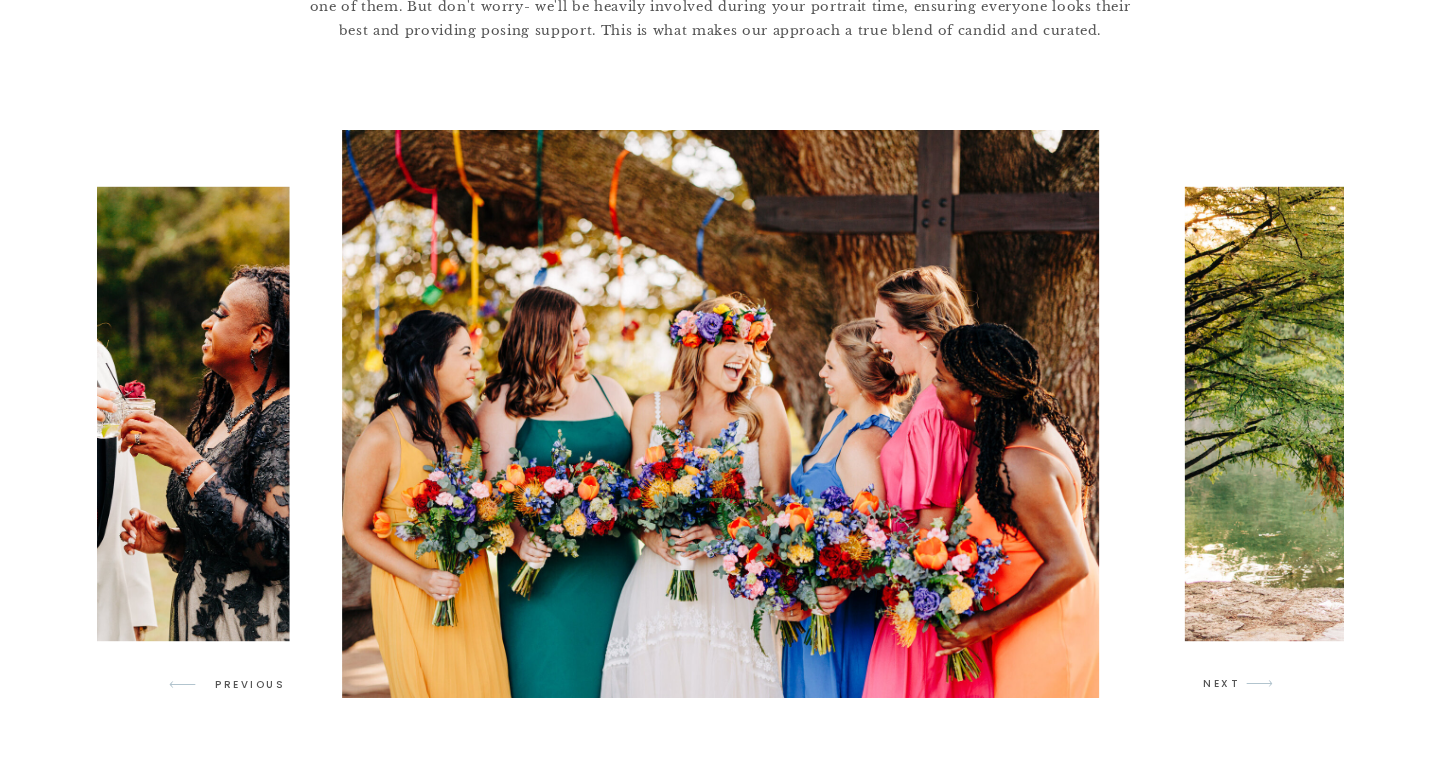 click on "NEXT" at bounding box center [1222, 684] 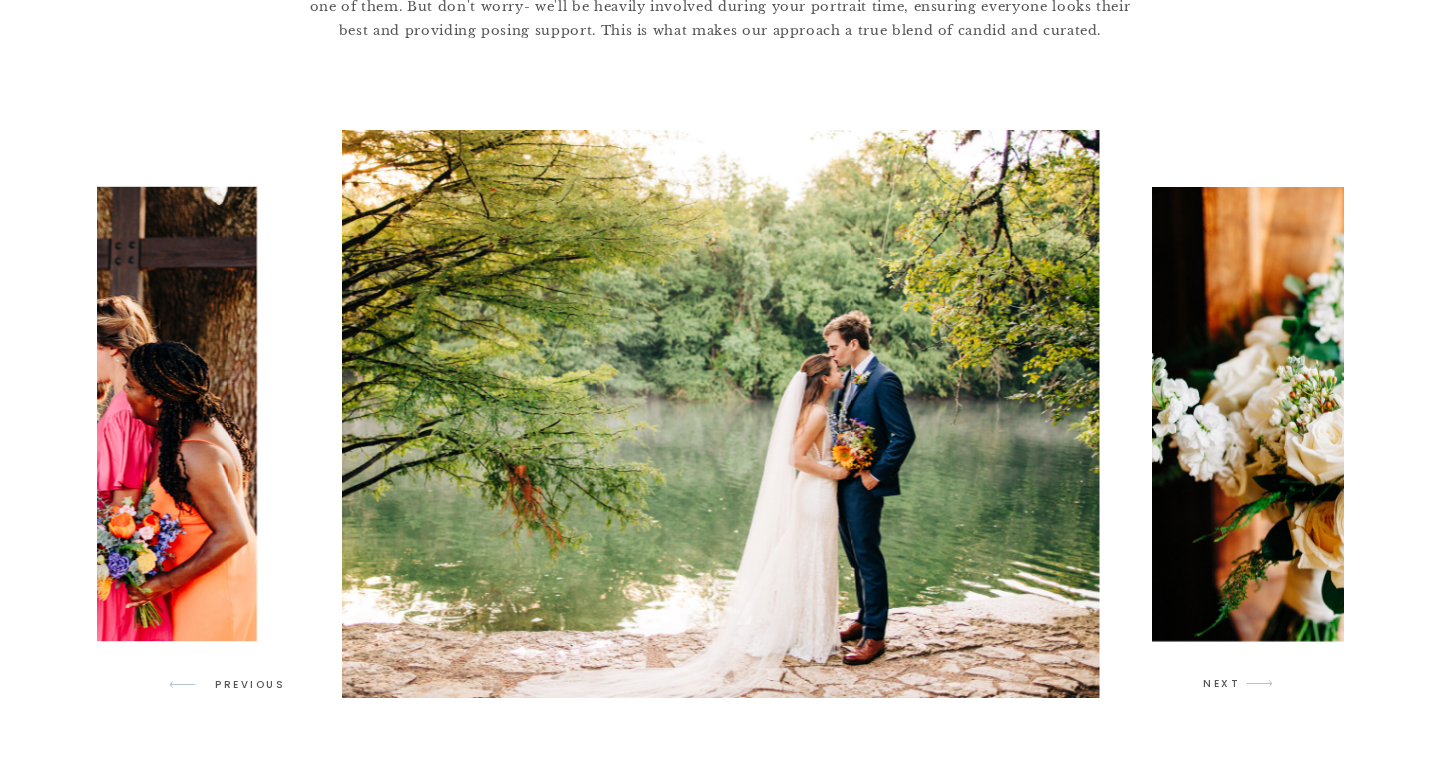 click on "NEXT" at bounding box center (1222, 684) 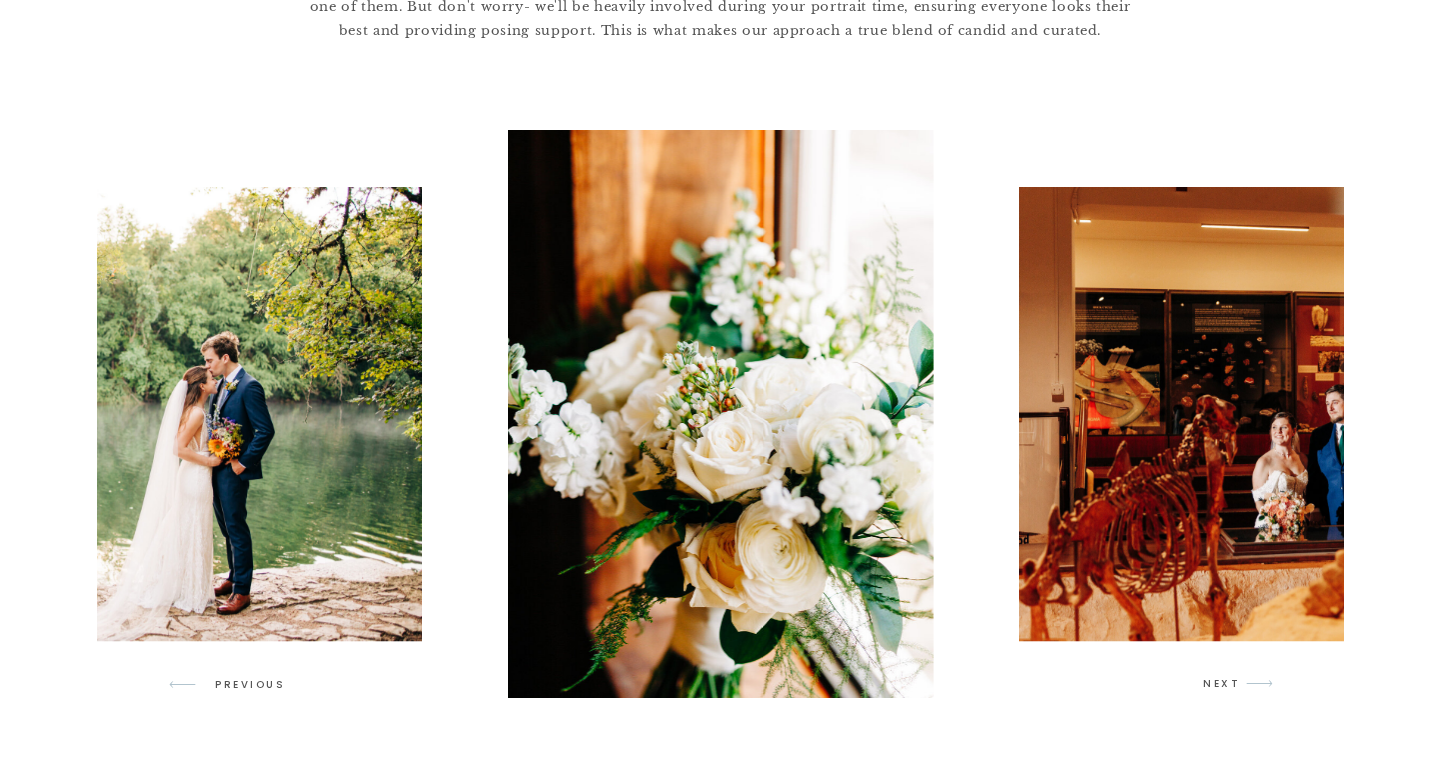 click on "NEXT" at bounding box center [1222, 684] 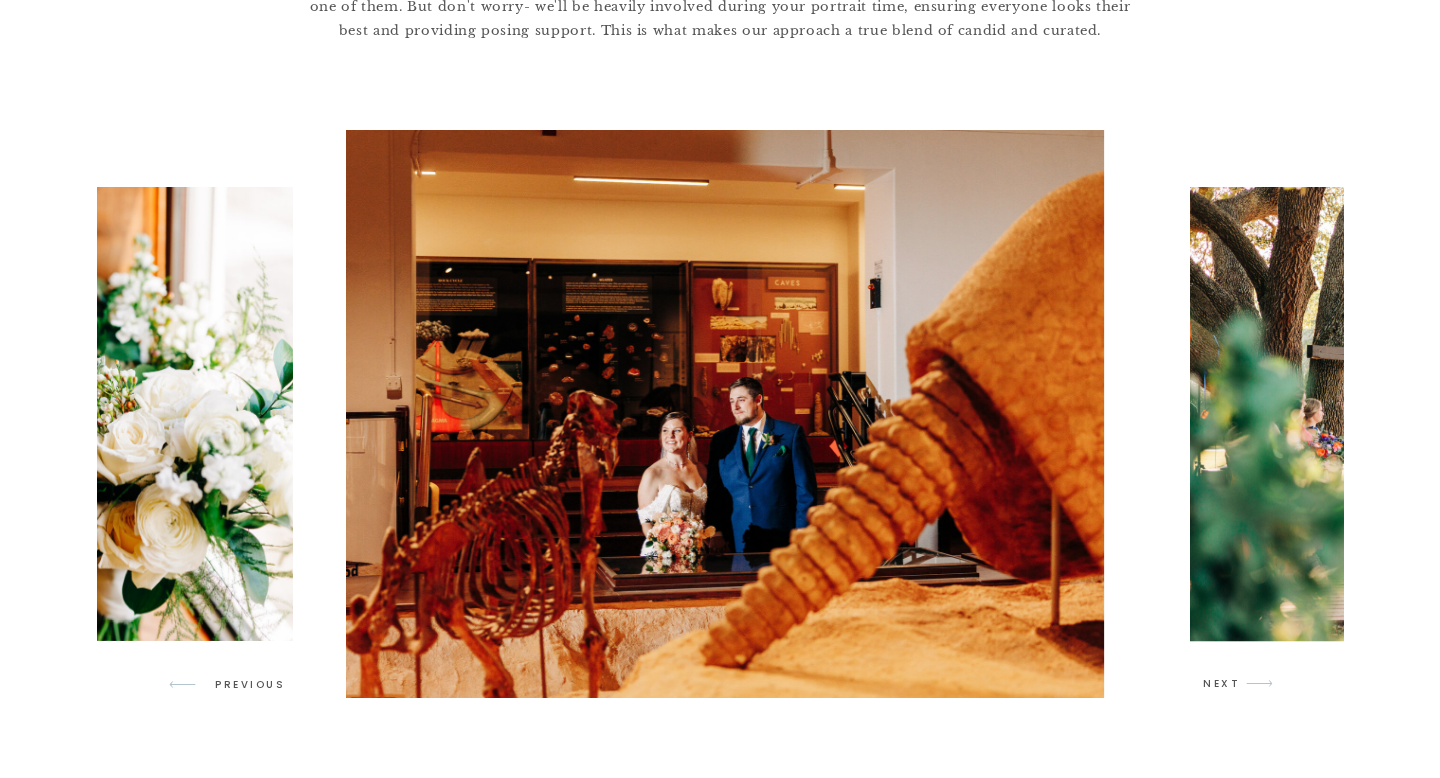 click on "NEXT" at bounding box center (1222, 684) 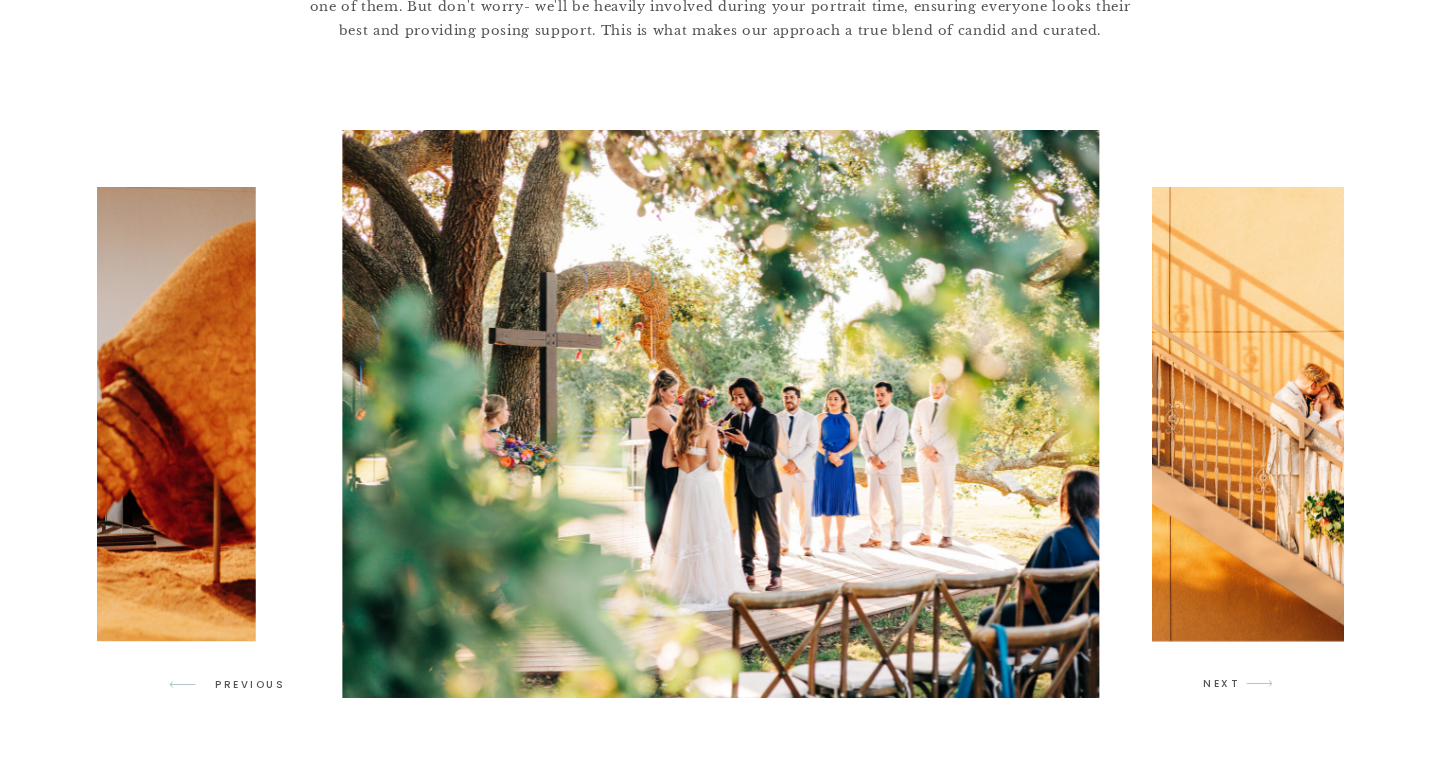 click on "NEXT" at bounding box center [1222, 684] 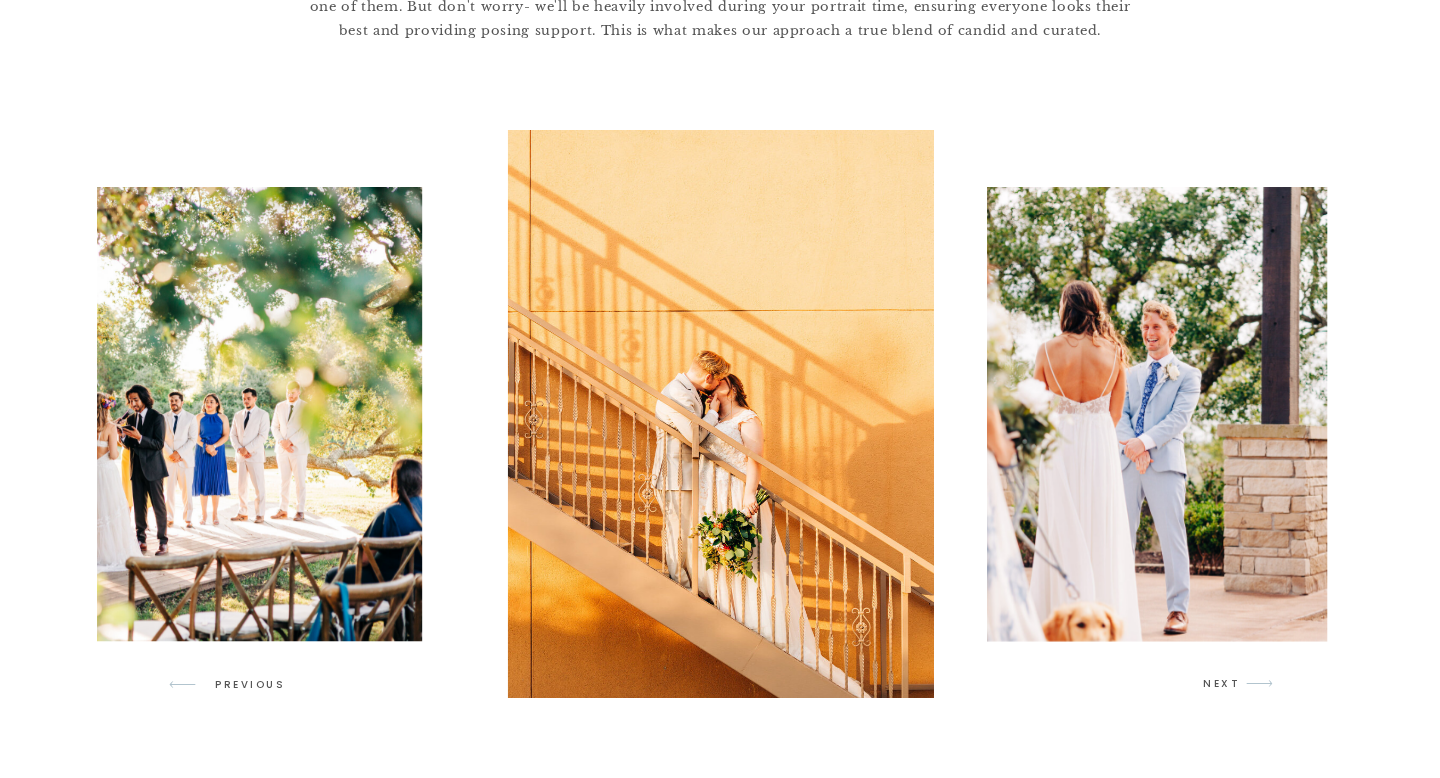 click on "NEXT" at bounding box center (1222, 684) 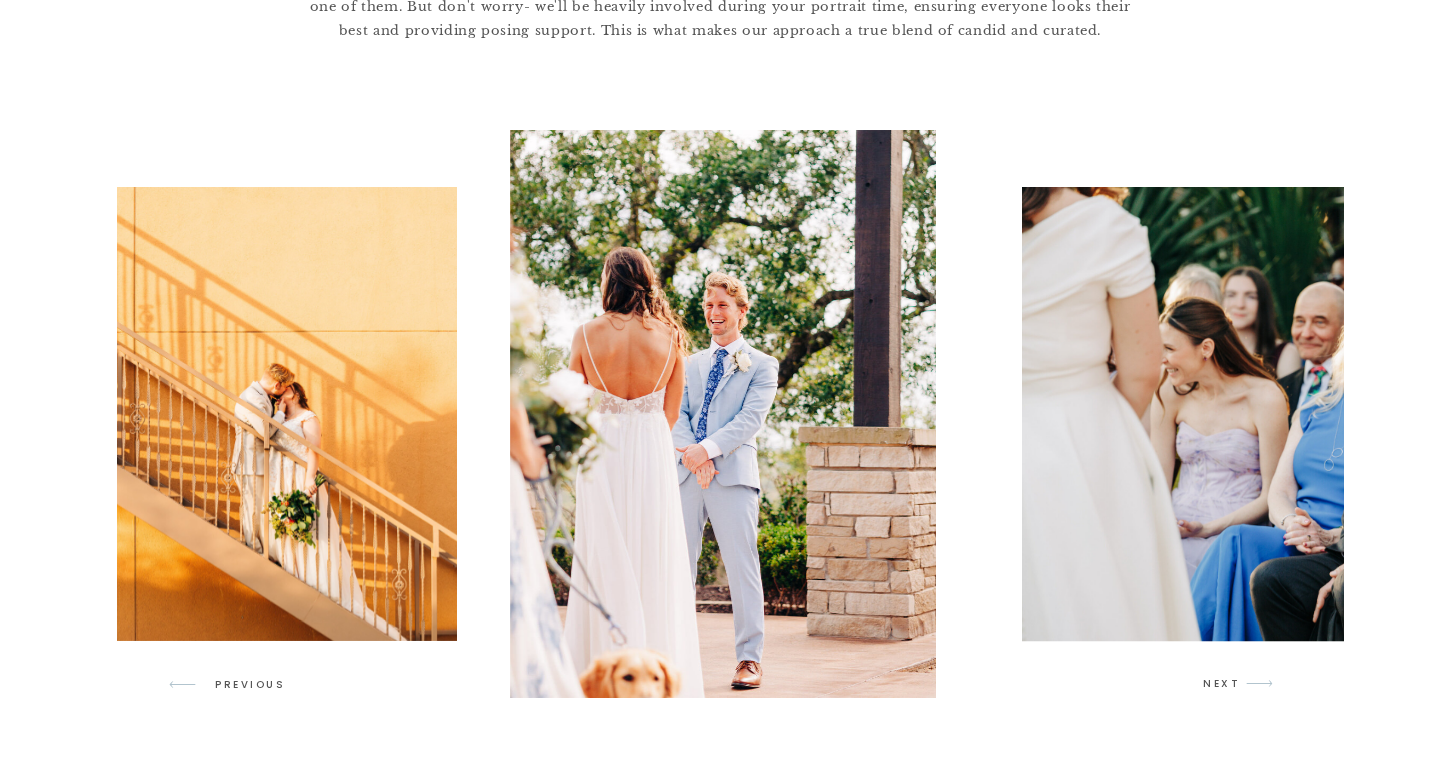 click on "NEXT" at bounding box center (1222, 684) 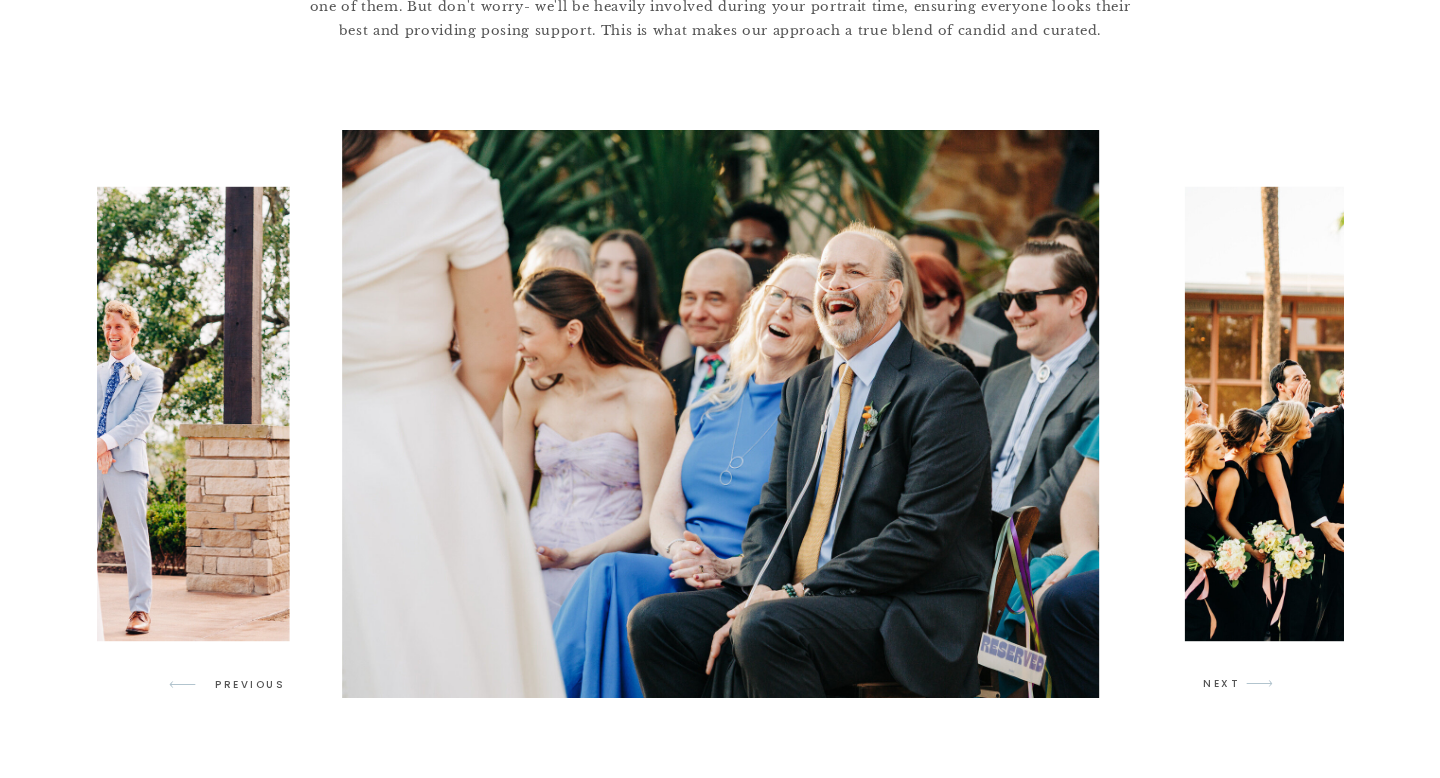 click on "NEXT" at bounding box center [1222, 684] 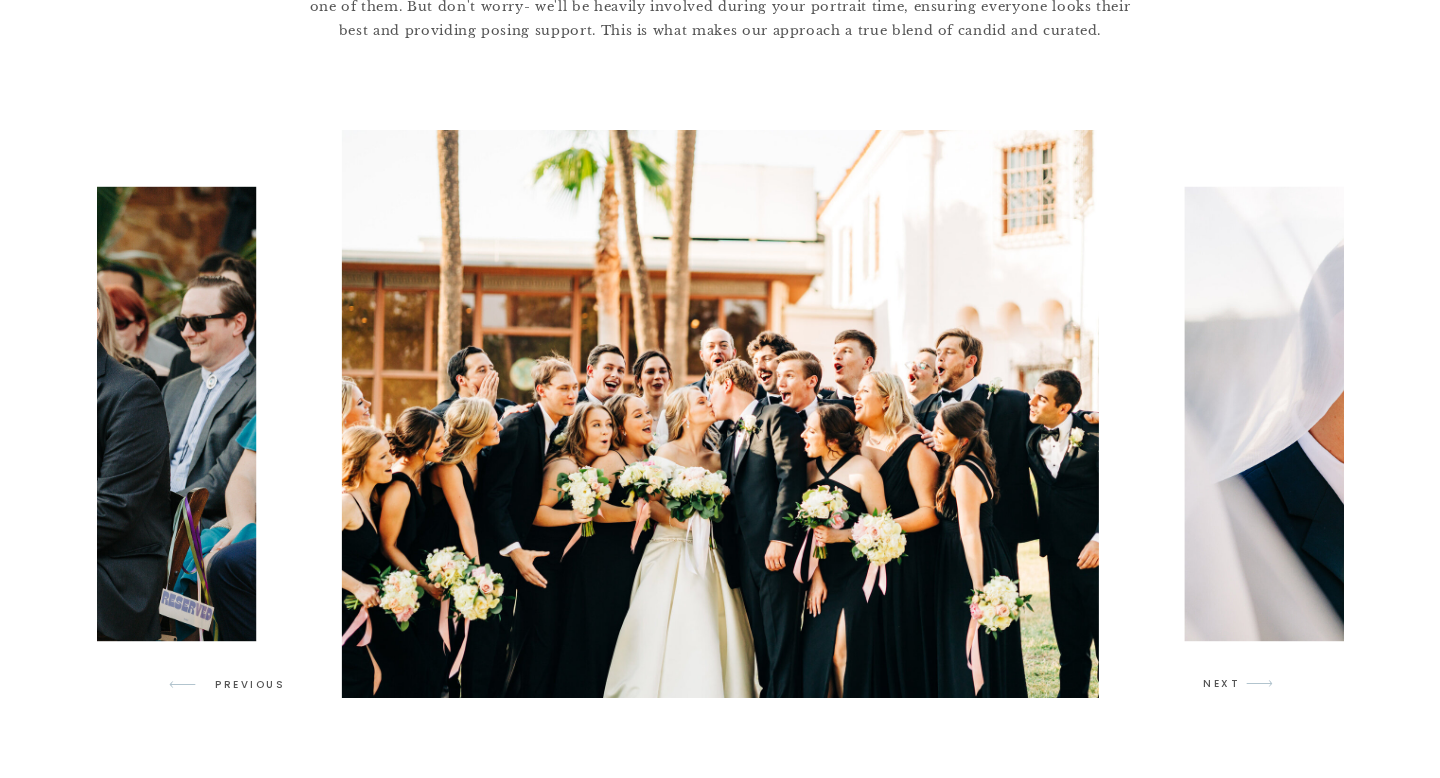 click on "NEXT" at bounding box center [1222, 684] 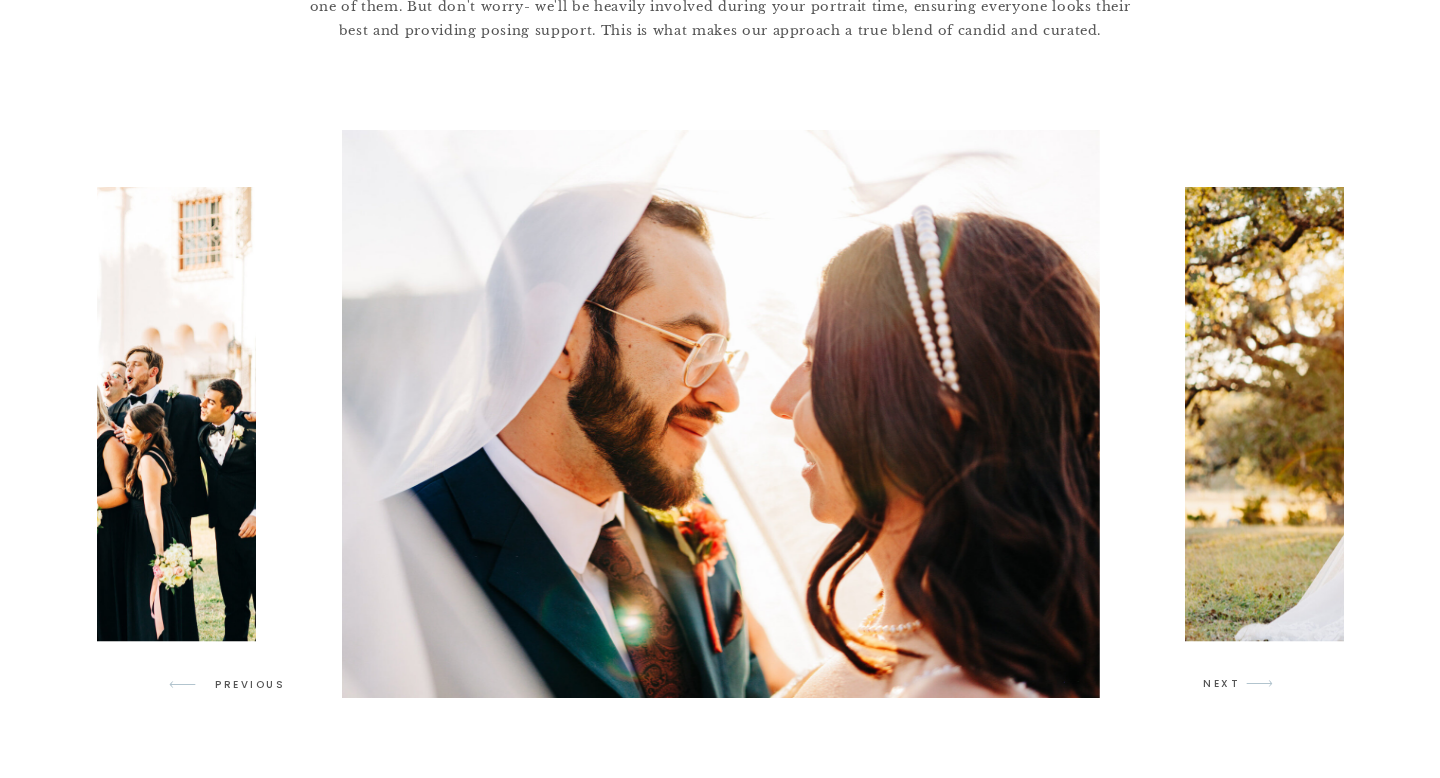 click on "NEXT" at bounding box center [1222, 684] 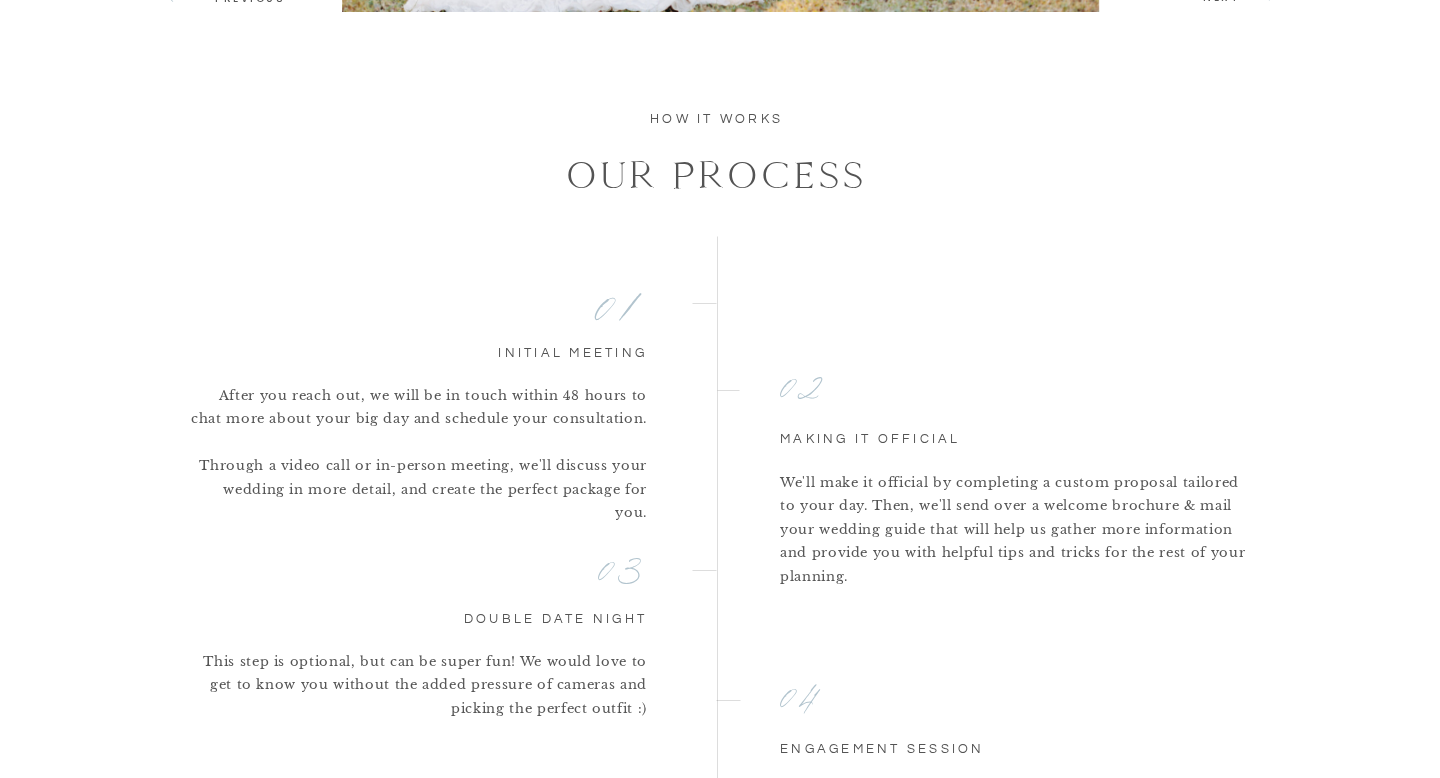 scroll, scrollTop: 2382, scrollLeft: 0, axis: vertical 